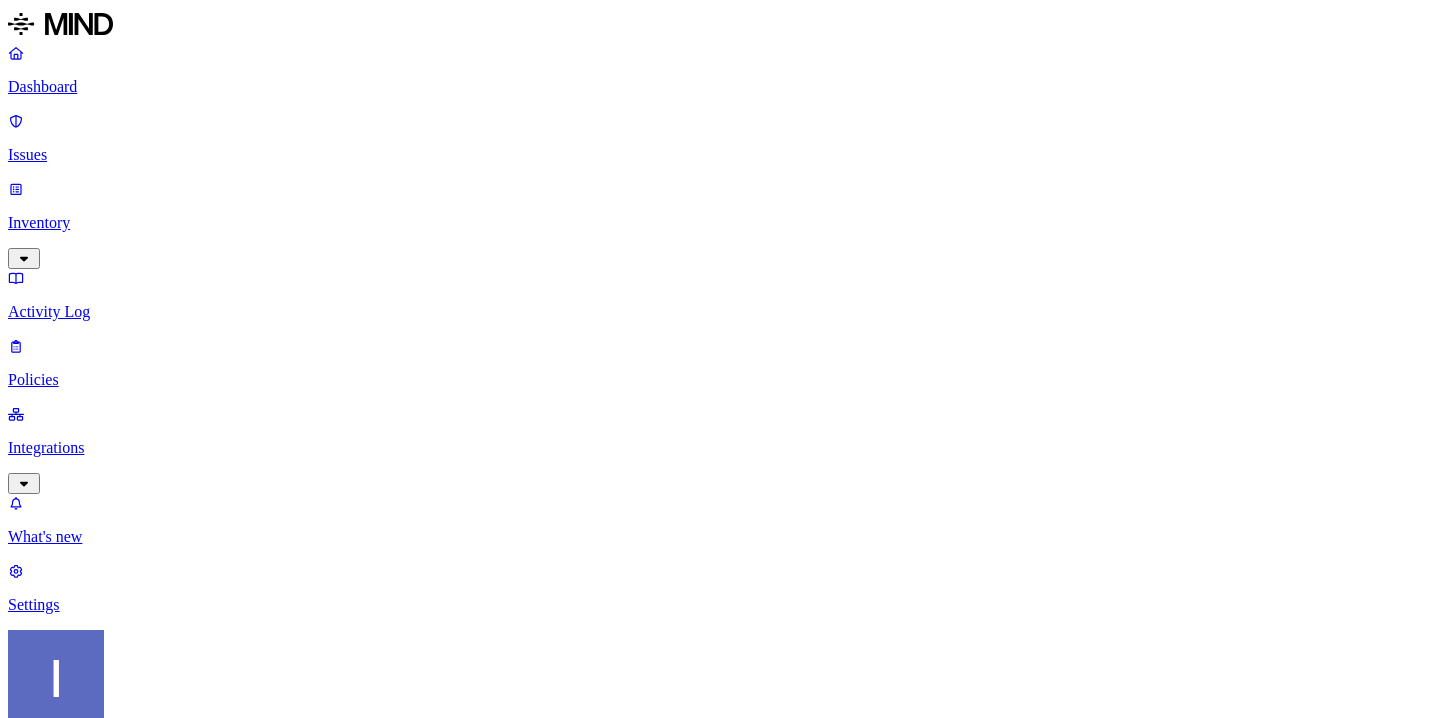 scroll, scrollTop: 0, scrollLeft: 0, axis: both 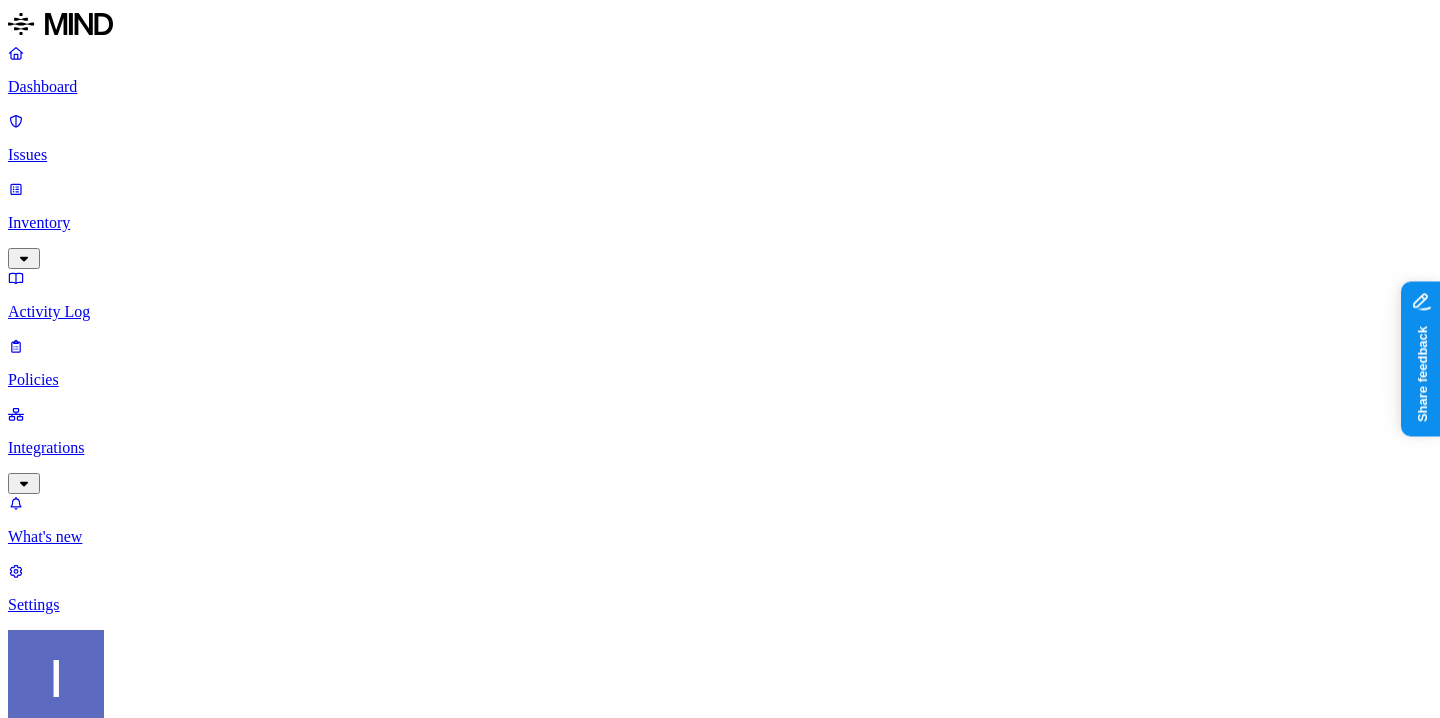 click on "Dashboard Issues Inventory Activity Log Policies Integrations What's new 1 Settings Itai Schwartz ACME Dashboard 11 Discovery Detection Prevention Last update: 08:01 AM Scanned resources 2.68K Resources by integration 1.96K ACME Office365 530 ACME Google Drive 82 MIND ACME 47 ACME Confluence 37 ACME Box 8 ACME onprem file share PII 310 IBAN 271 SSN 38 Person Name 28 Email address 16 Individual Taxpayer Identification 2 Address 2 PCI 114 Credit card 116 Secrets 175 AWS credentials 168 Github credentials 3 Password 2 Encryption Key 1 Other 1.56K Mind Test File 1.54K Source code 10 CUI 3 Collaboration agreement 2 Statement of work 2 Bill of materials 2 Top resources with sensitive data Resource Sensitive records Owner Last access Test Share link.docx Credit card 1 SSN 1 AWS credentials 106 IBAN 1 Hod Bin Noon Mar 25, 2025, 04:47 PM test selective audit.docx AWS credentials 107 IBAN 1 Person Name 1 Hod Bin Noon Apr 7, 2025, 07:02 AM sensitive1.txt Credit card 1 SSN 1 AWS credentials 106 IBAN 1 1 SSN 1 1" at bounding box center [720, 2132] 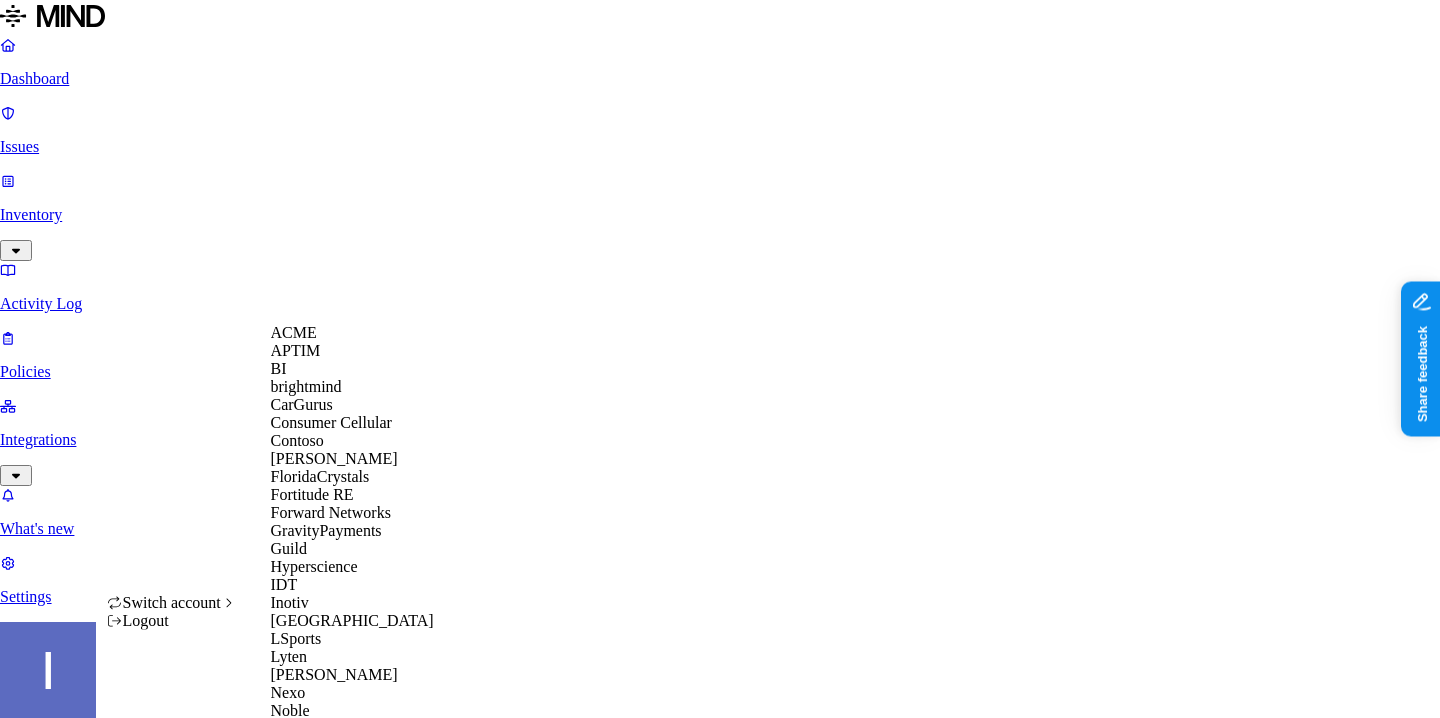 scroll, scrollTop: 678, scrollLeft: 0, axis: vertical 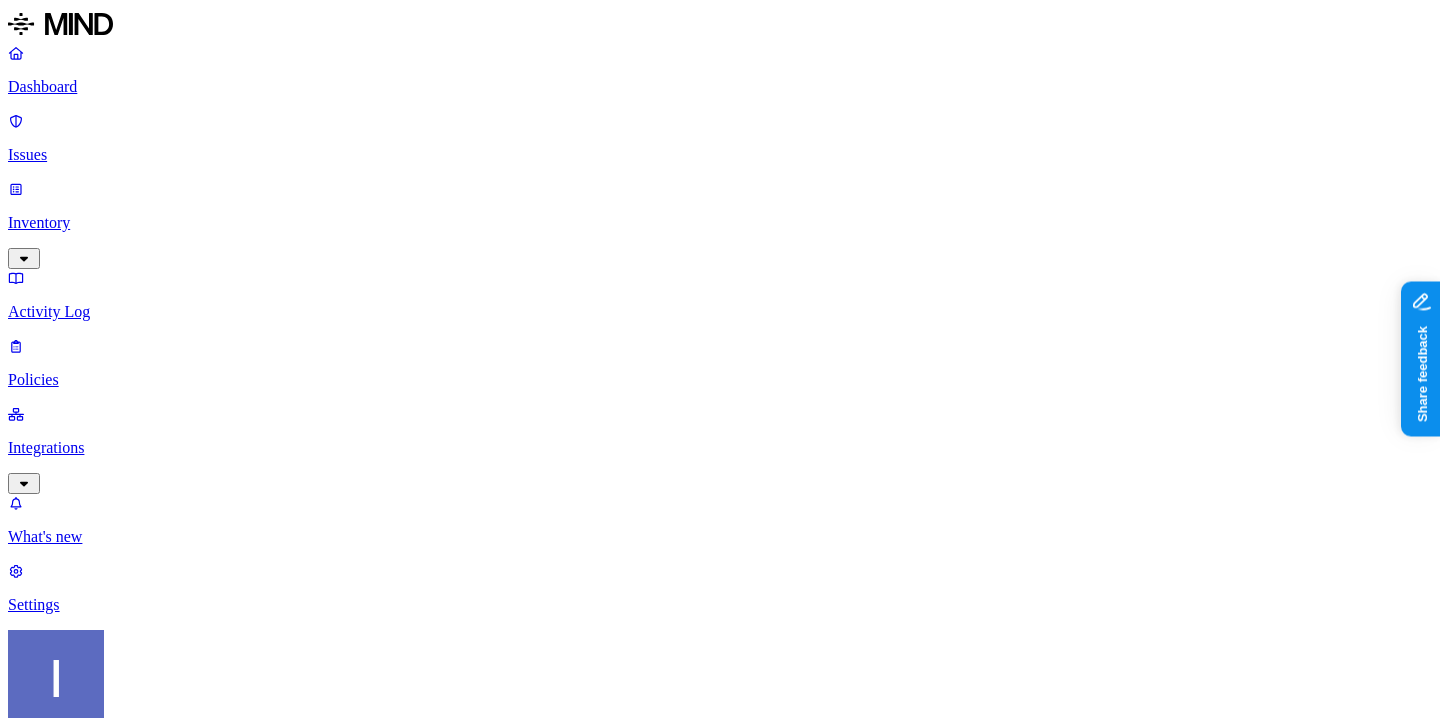 click on "Inventory" at bounding box center [720, 223] 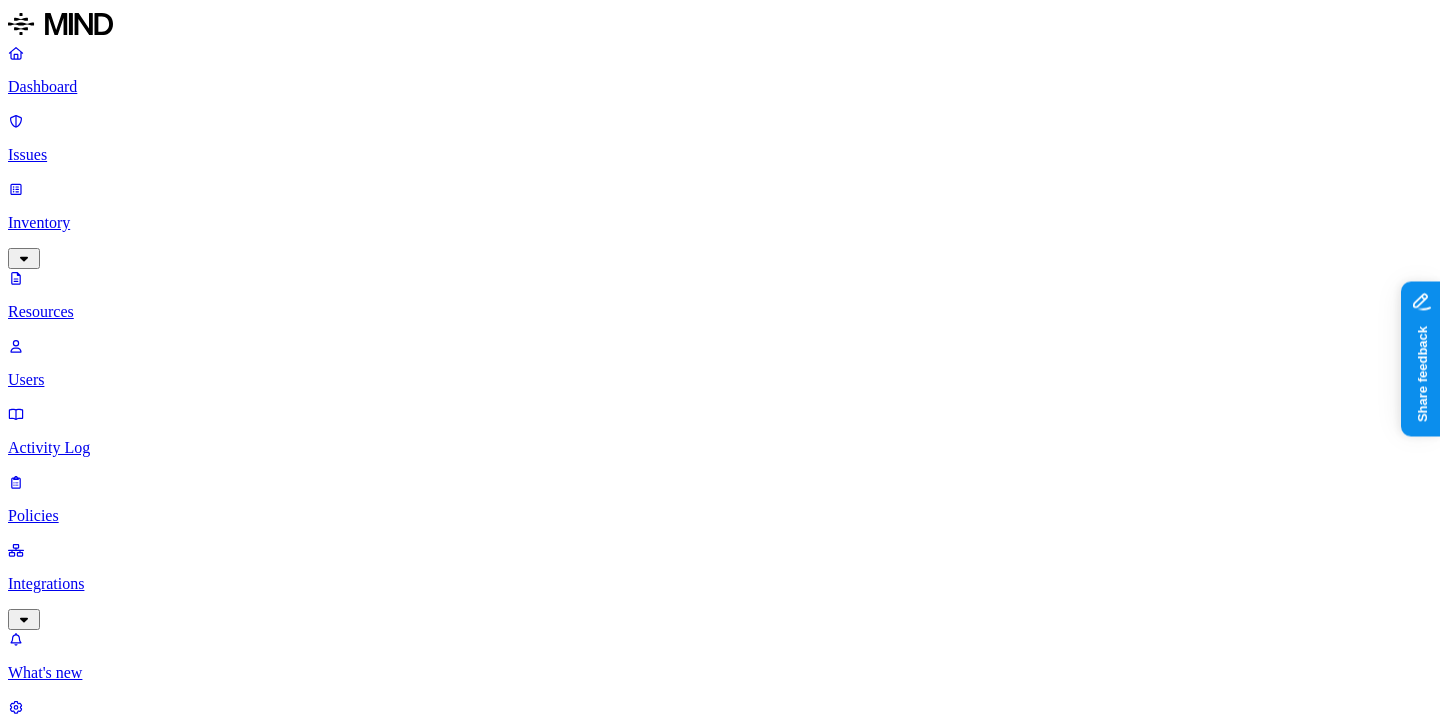 scroll, scrollTop: 0, scrollLeft: 0, axis: both 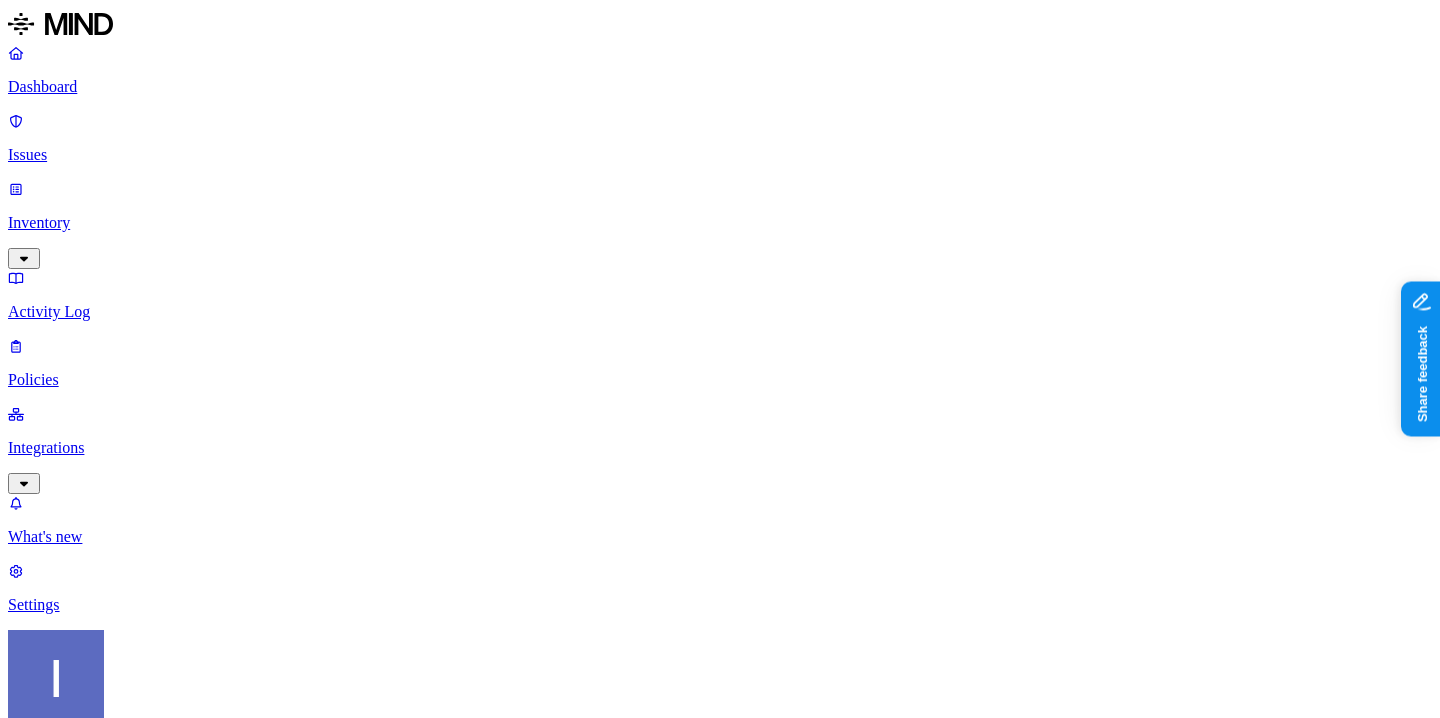 click on "31.9K" at bounding box center [108, 2413] 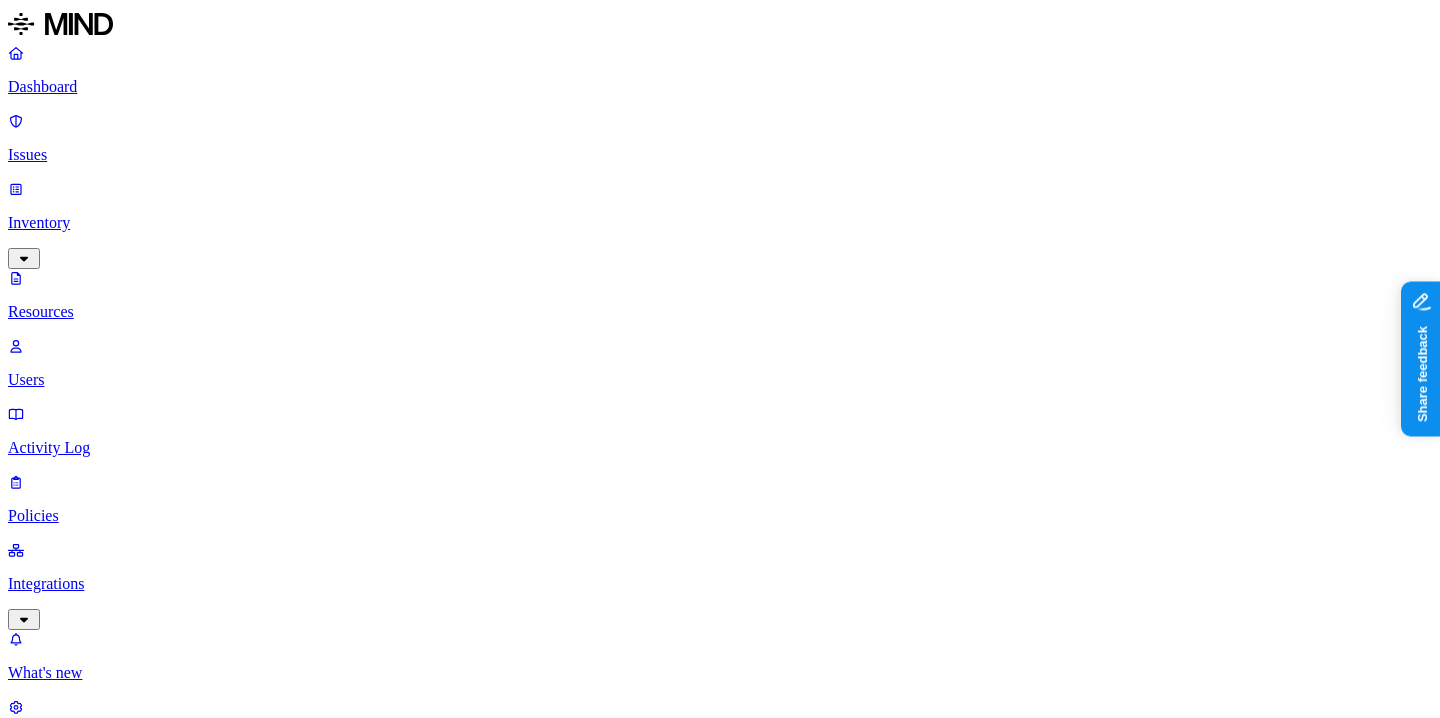 click 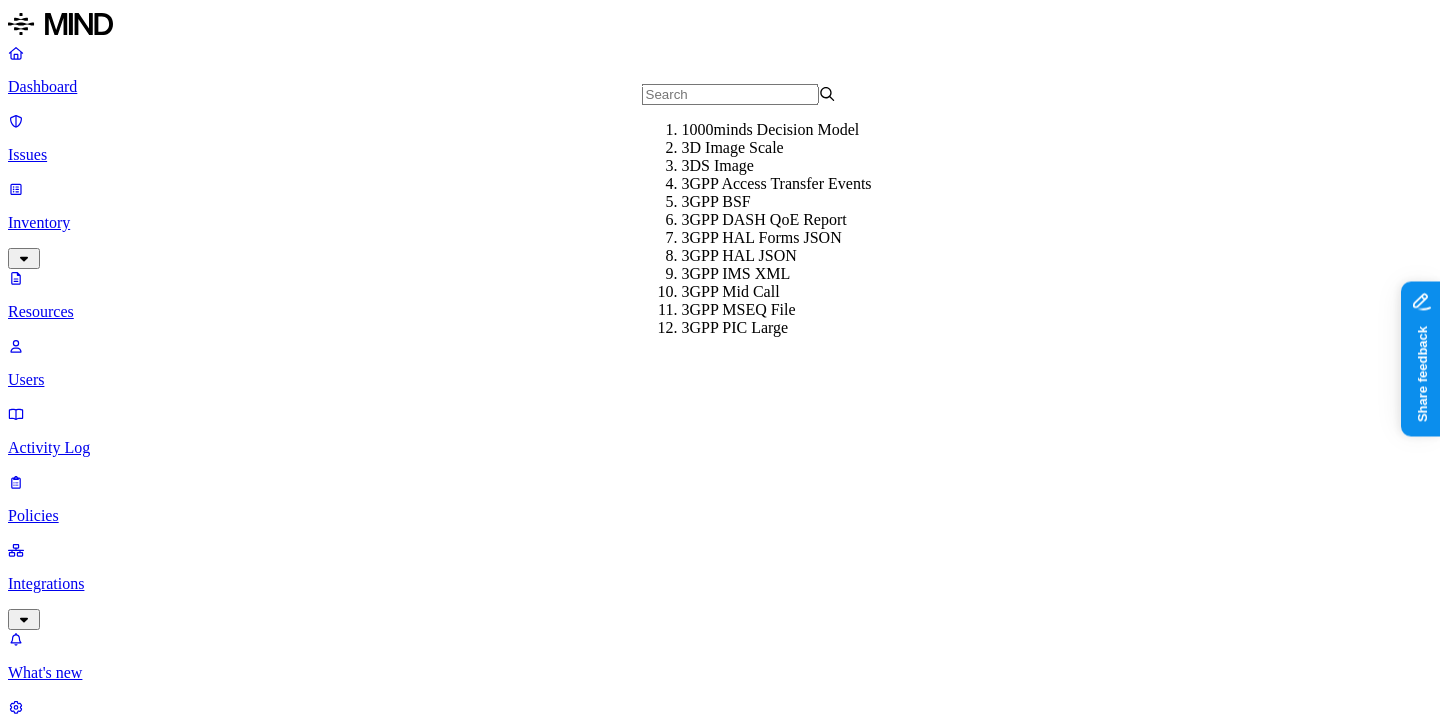 click on "Resources" at bounding box center (720, 1004) 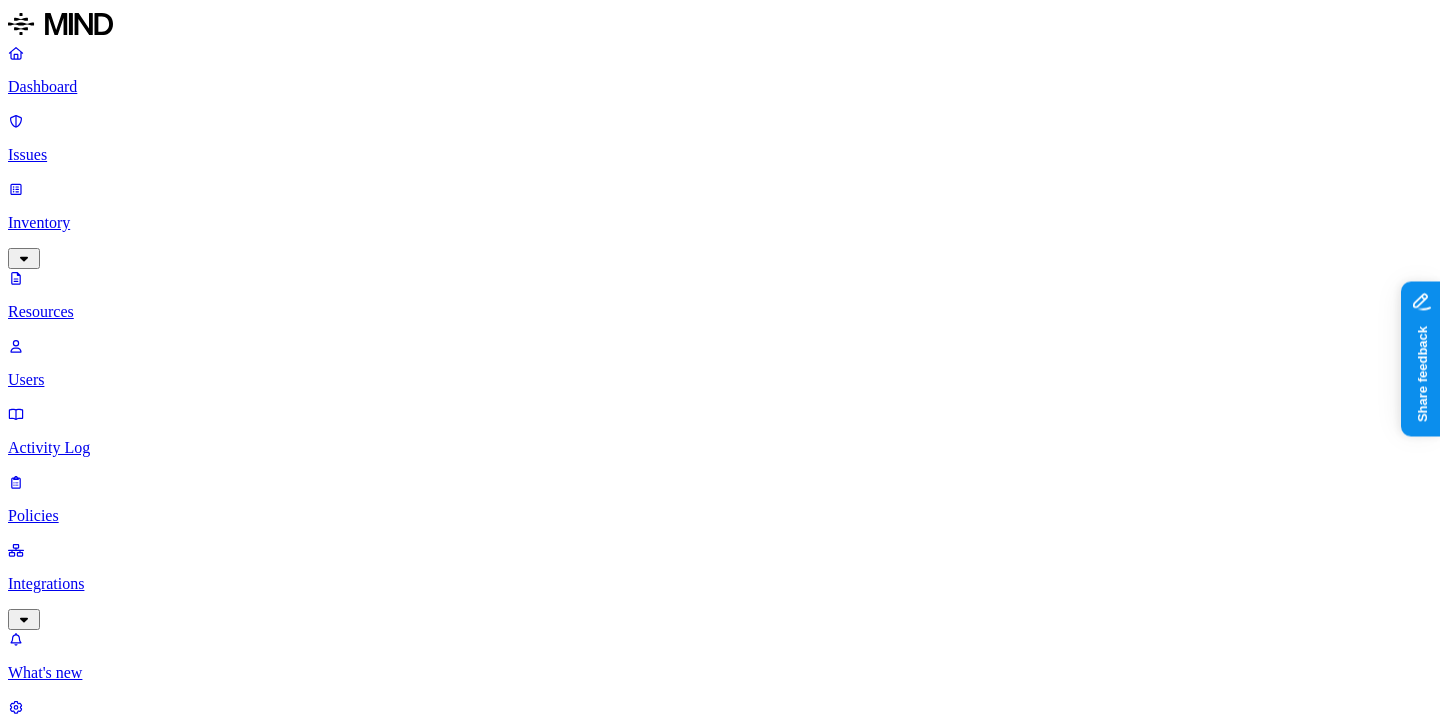 click on "Classification" at bounding box center [55, 1111] 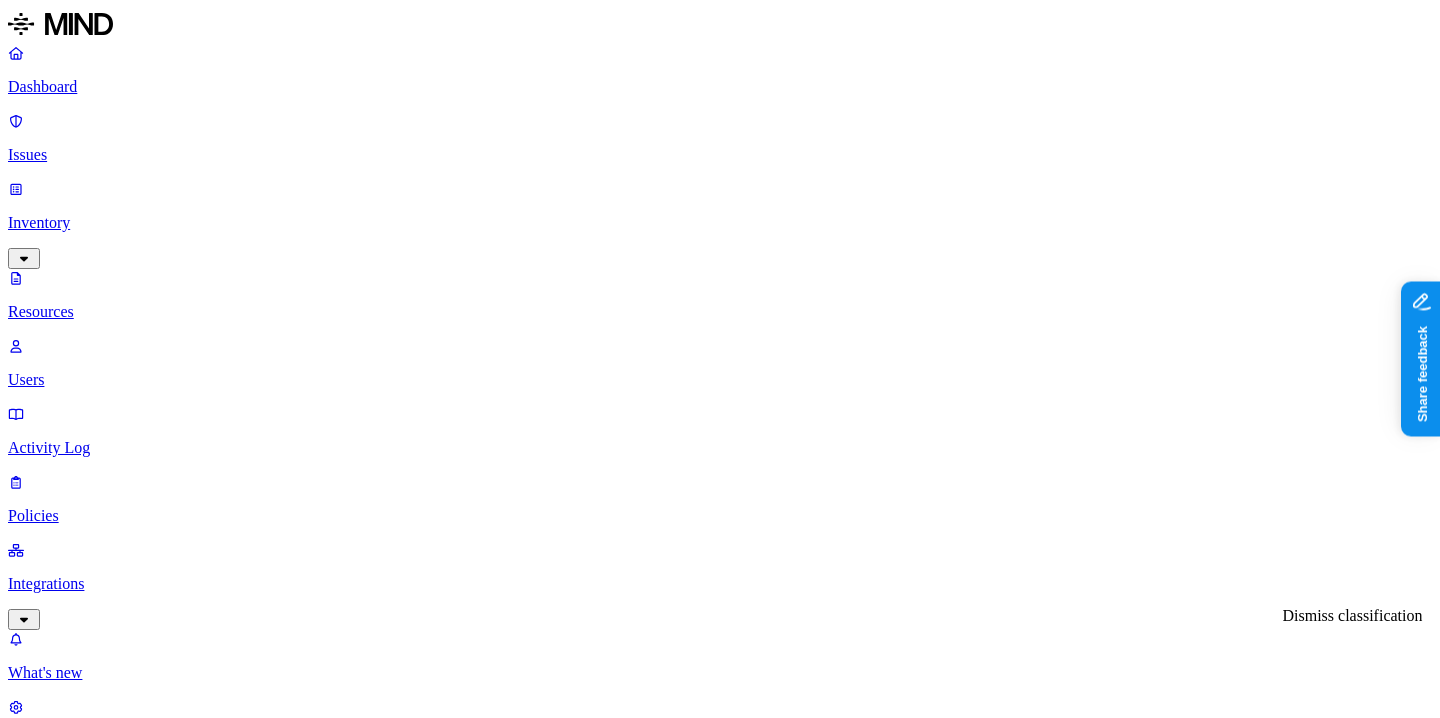 click 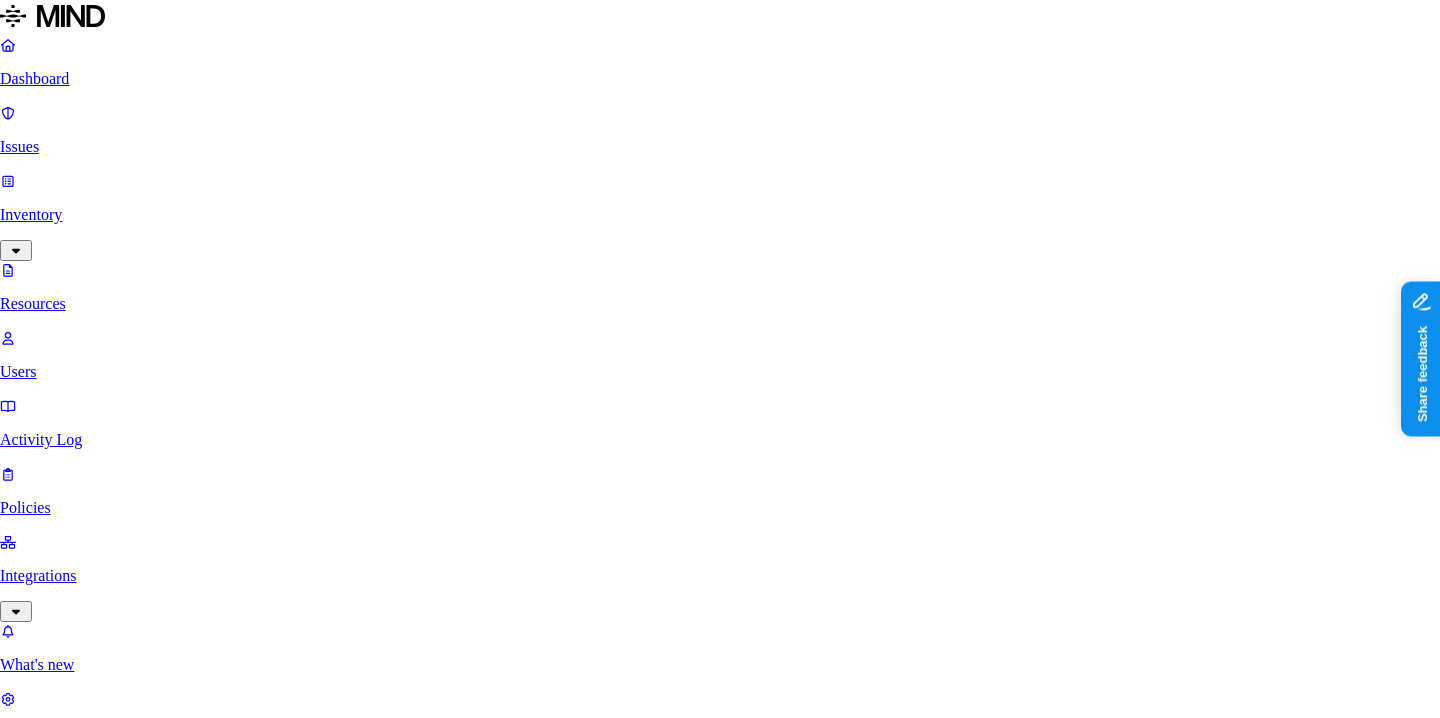 click on "Confirm" at bounding box center (89, 3911) 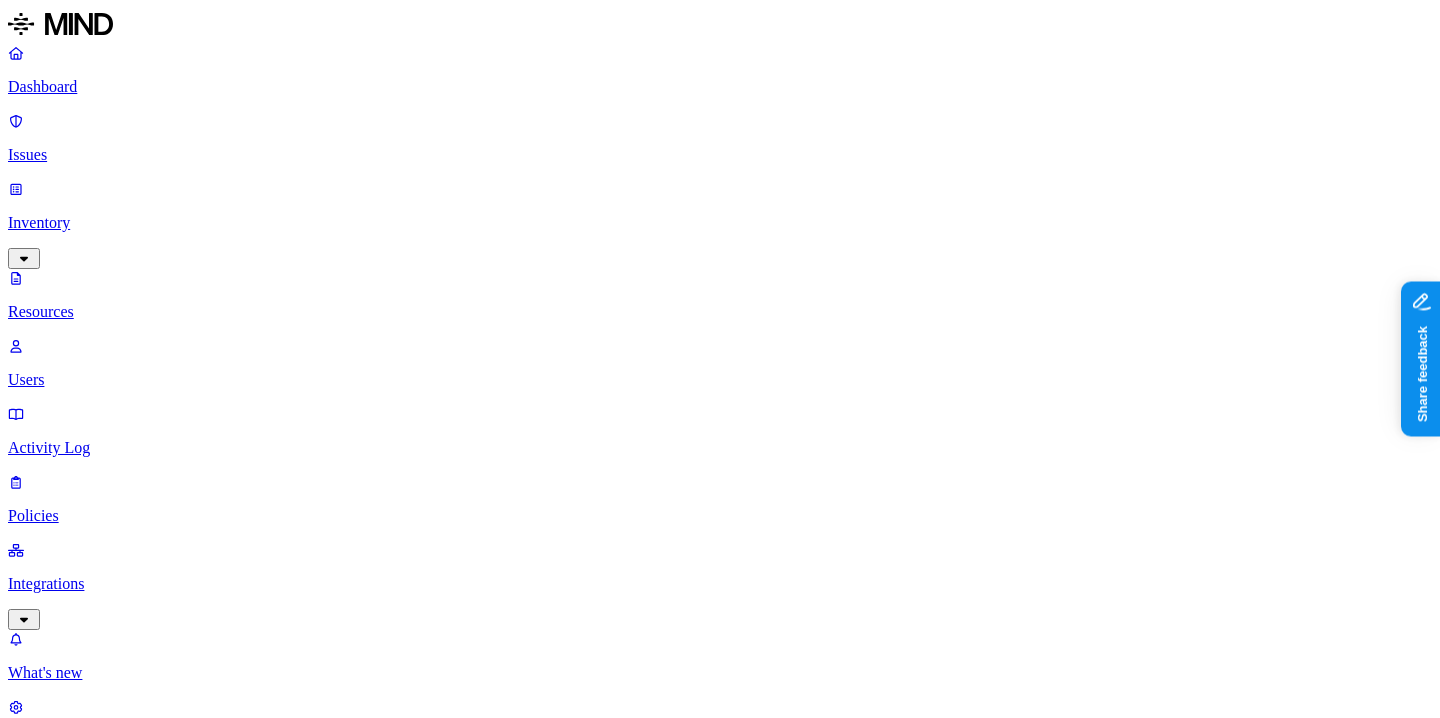 click on "–" at bounding box center [624, 1463] 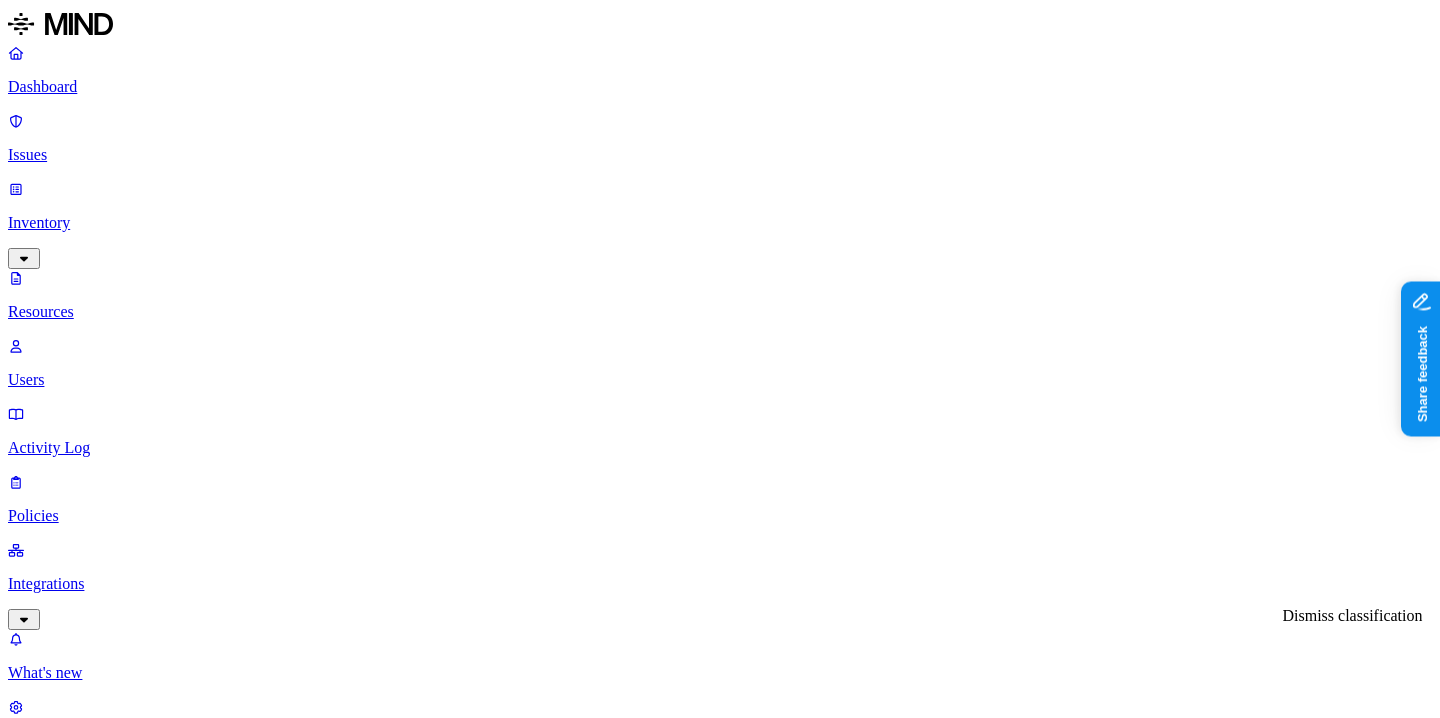 click 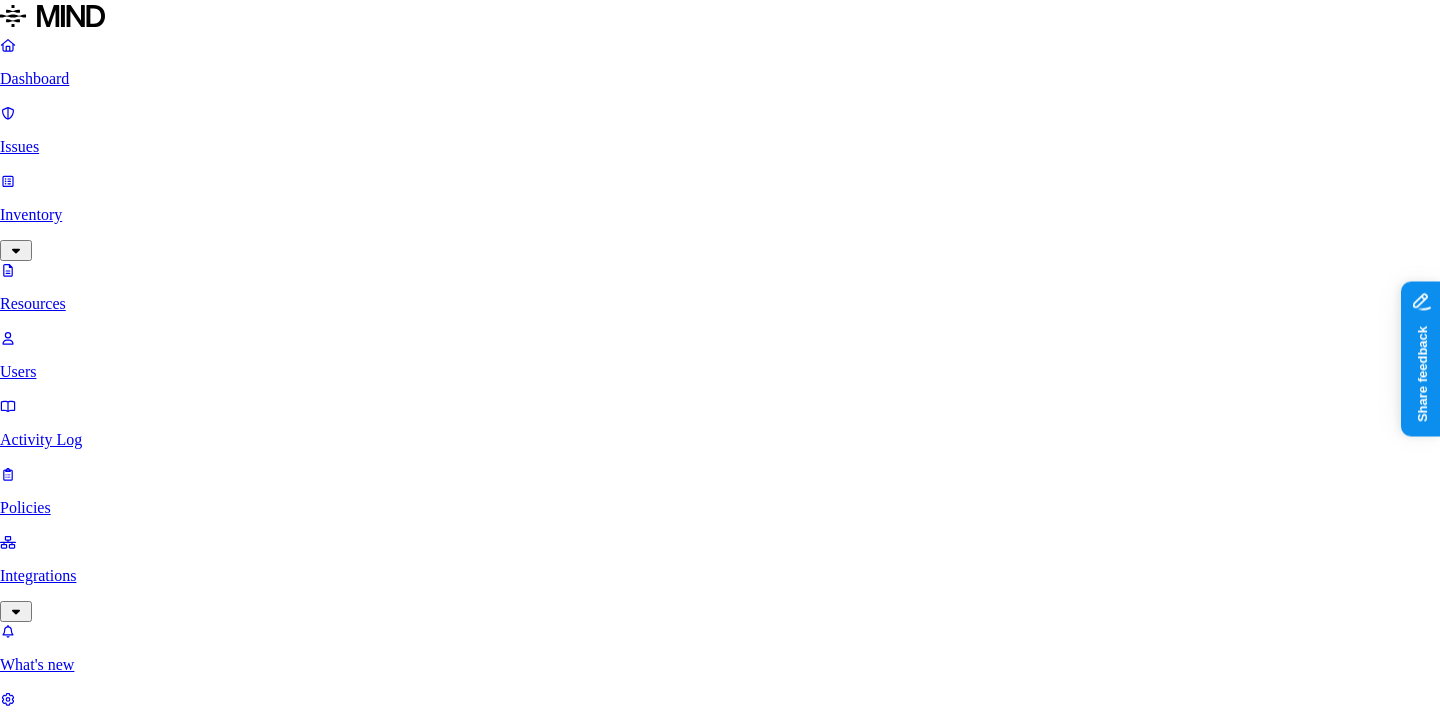 click on "Confirm" at bounding box center [89, 3647] 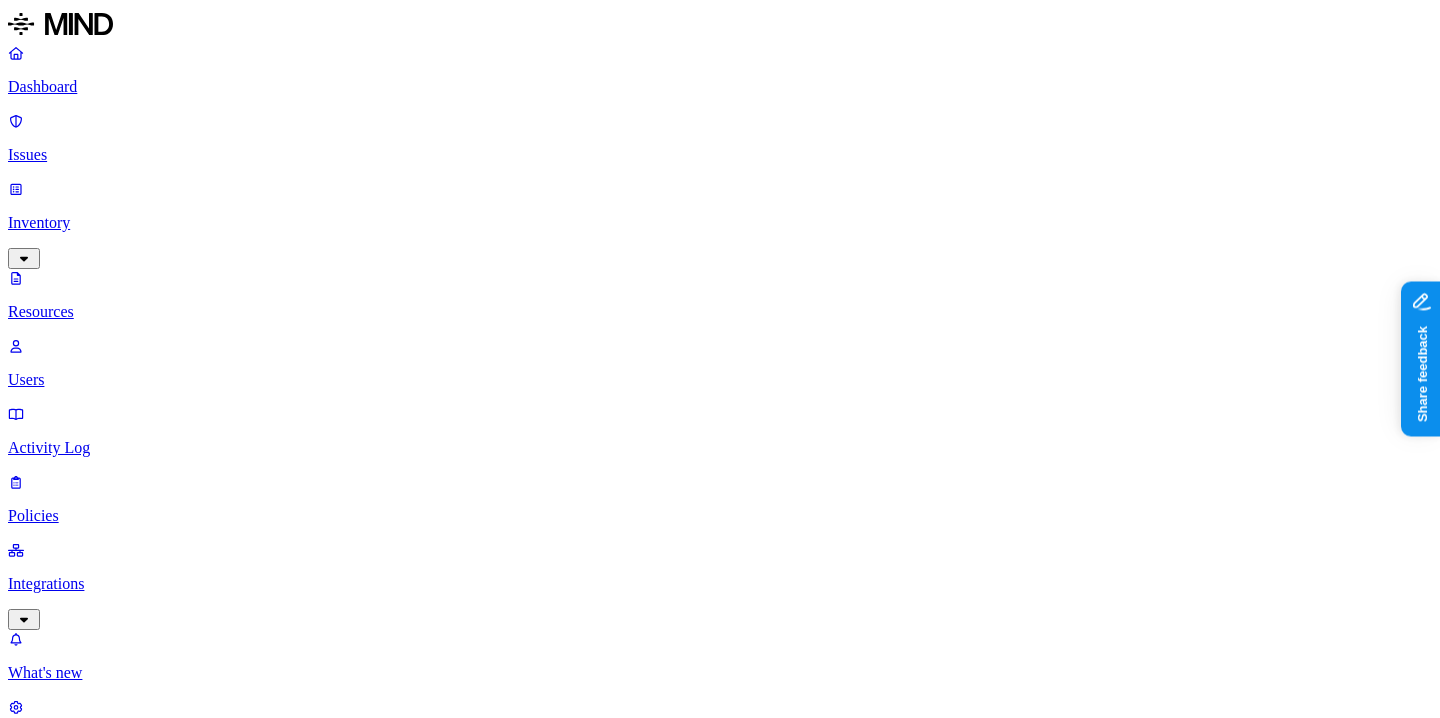 click on "PCI 1" at bounding box center (489, 1463) 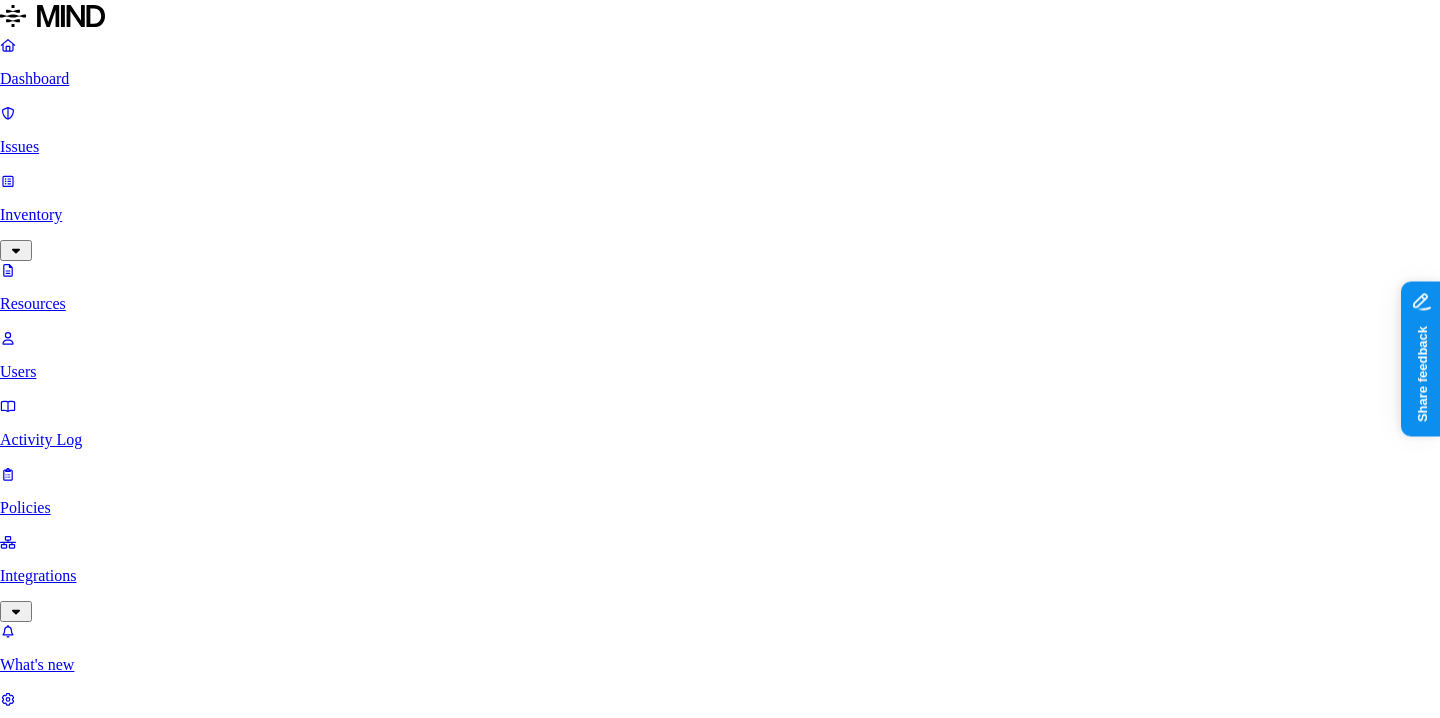 click on "Confirm" at bounding box center [89, 3383] 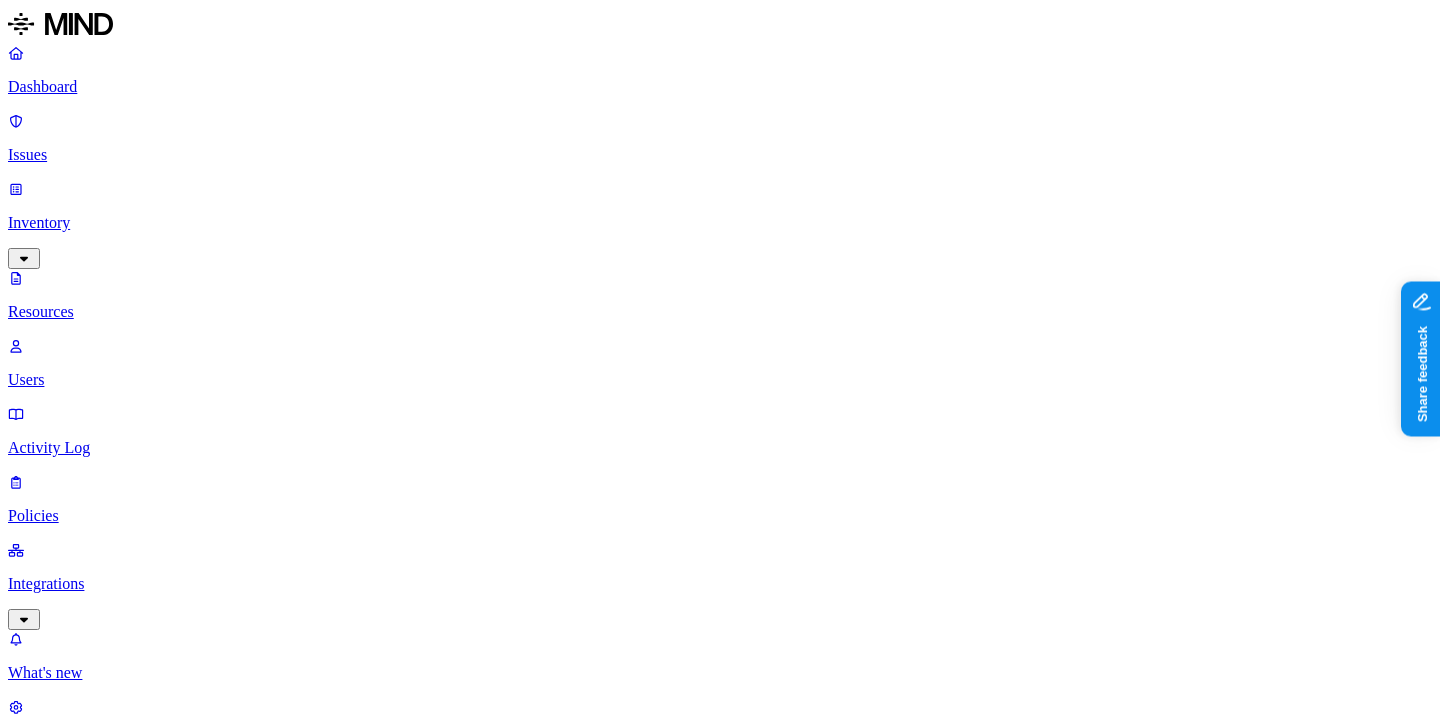 click on "No matching resources found" at bounding box center (553, 1449) 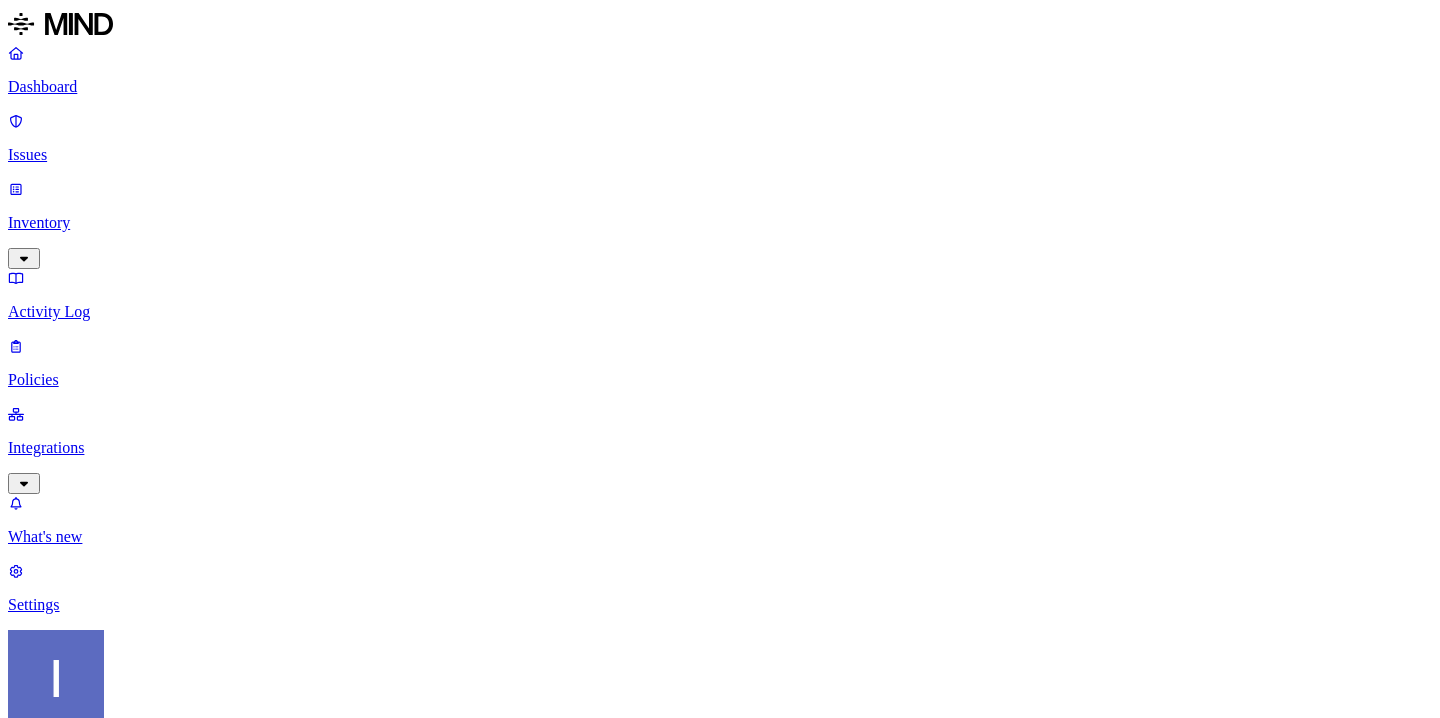 scroll, scrollTop: 0, scrollLeft: 0, axis: both 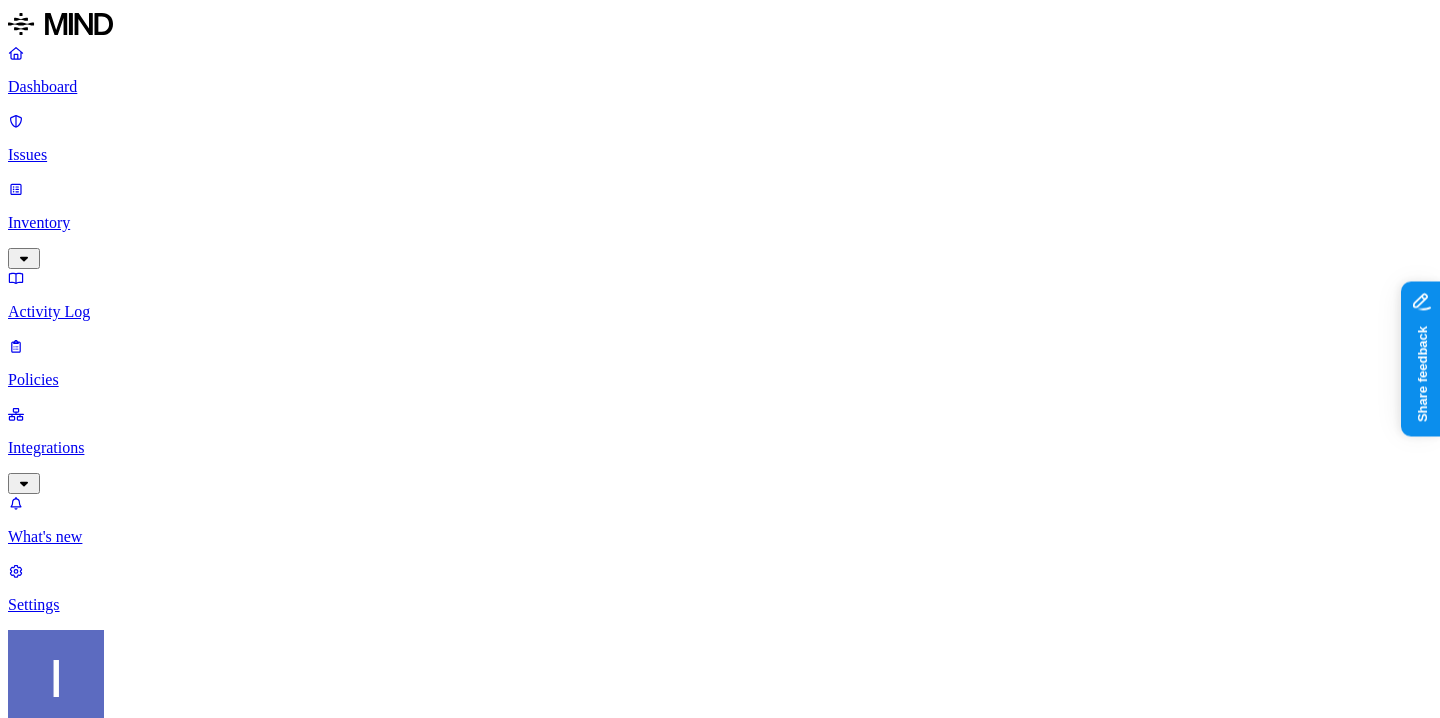 click on "Inventory" at bounding box center (720, 223) 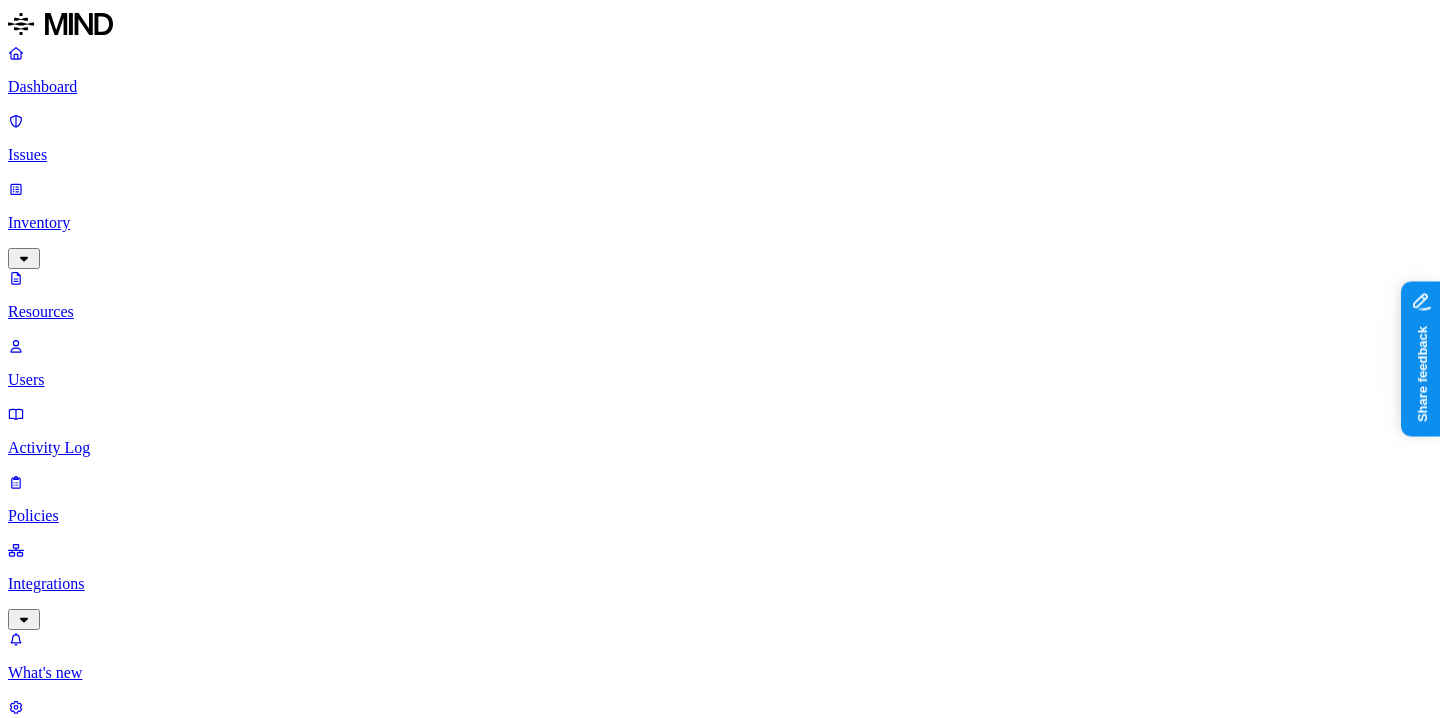 click on "Classification" at bounding box center [63, 1111] 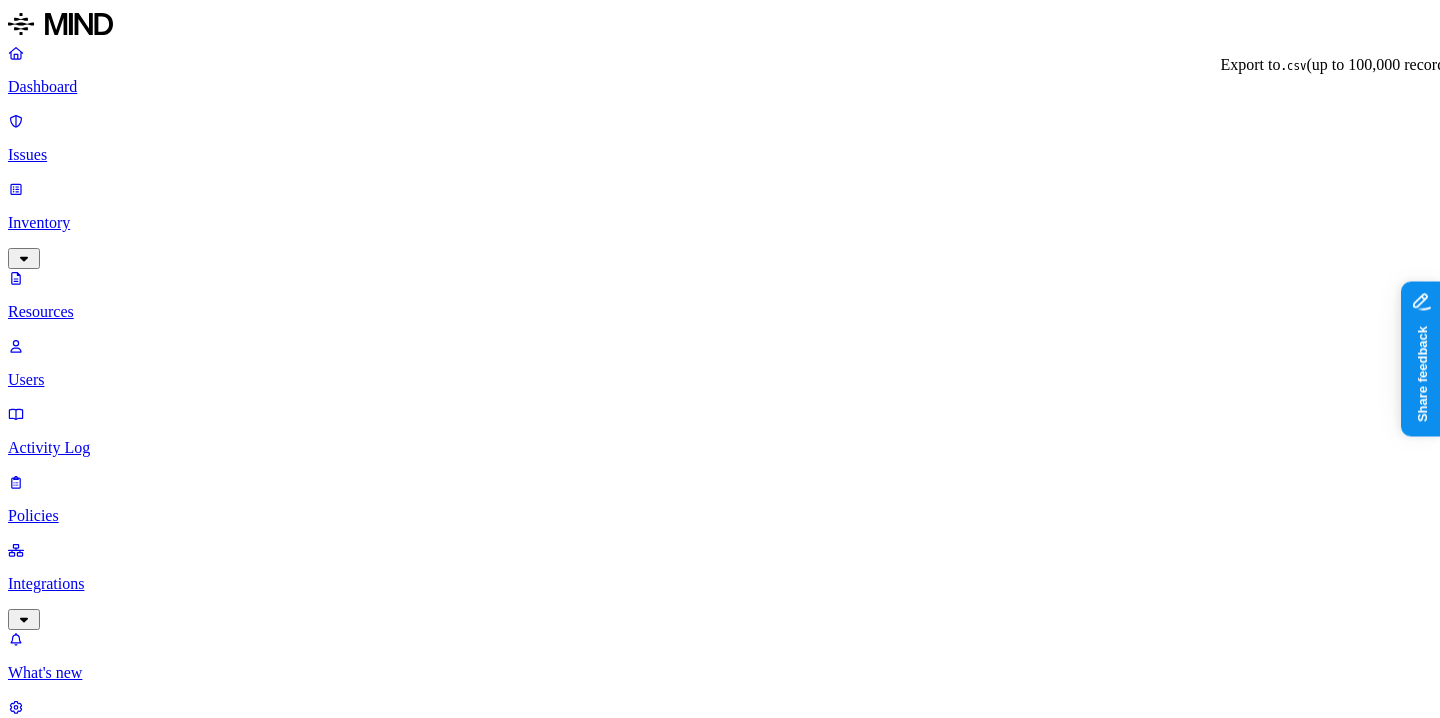 click 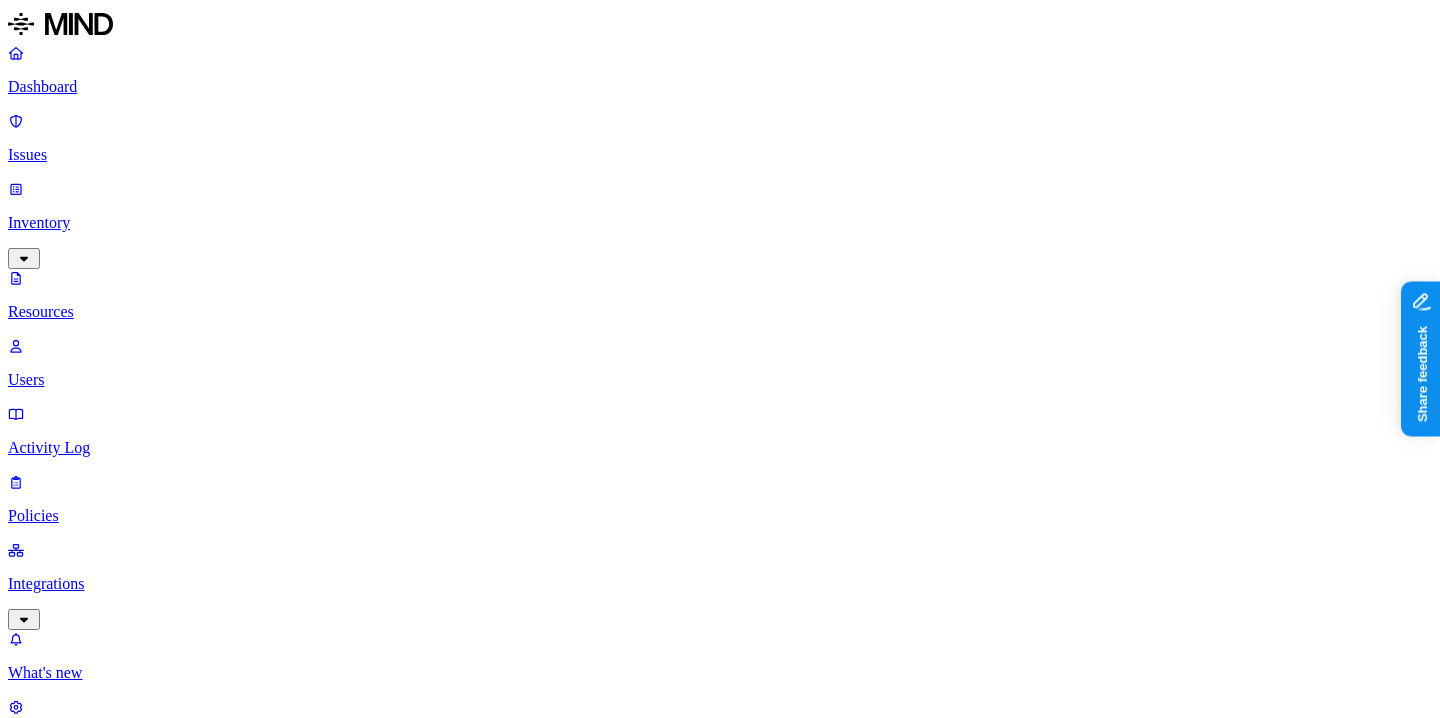 click on "Classification :  Secrets" at bounding box center (79, 1111) 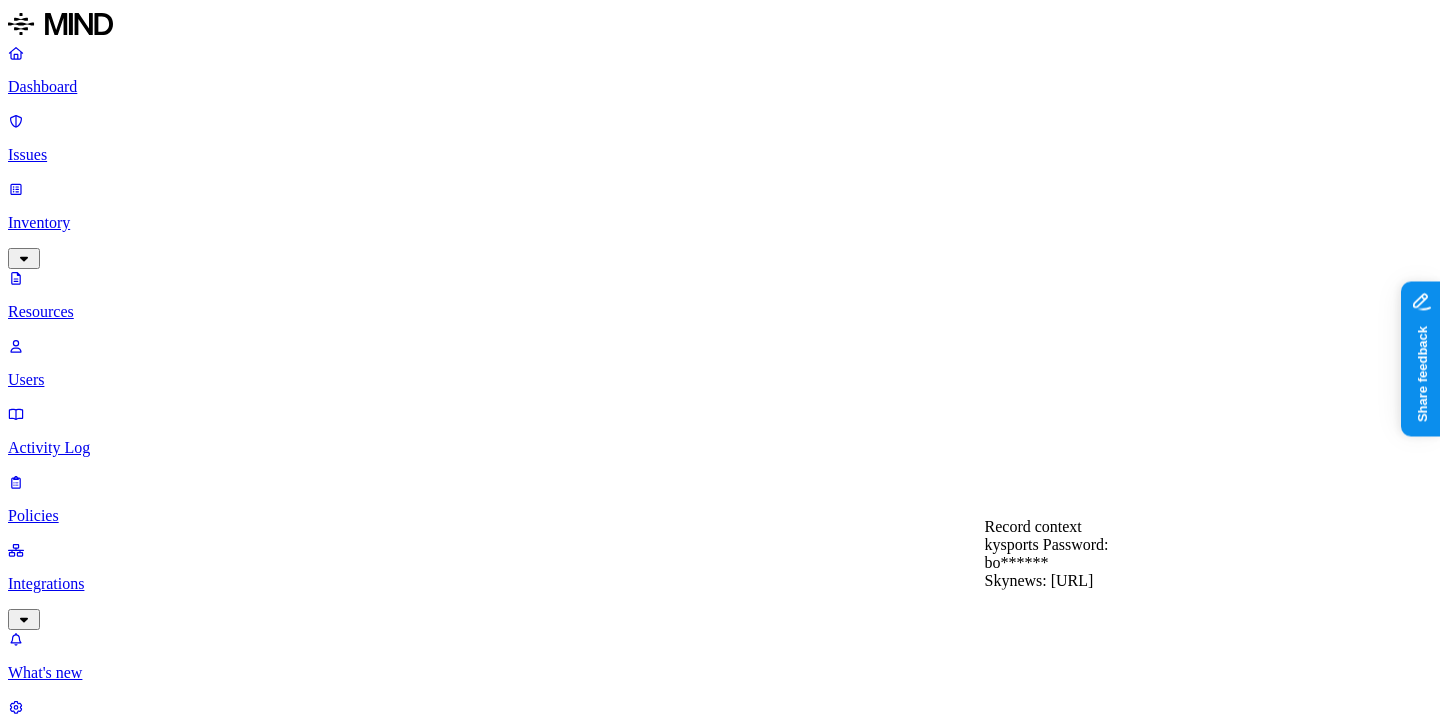 type 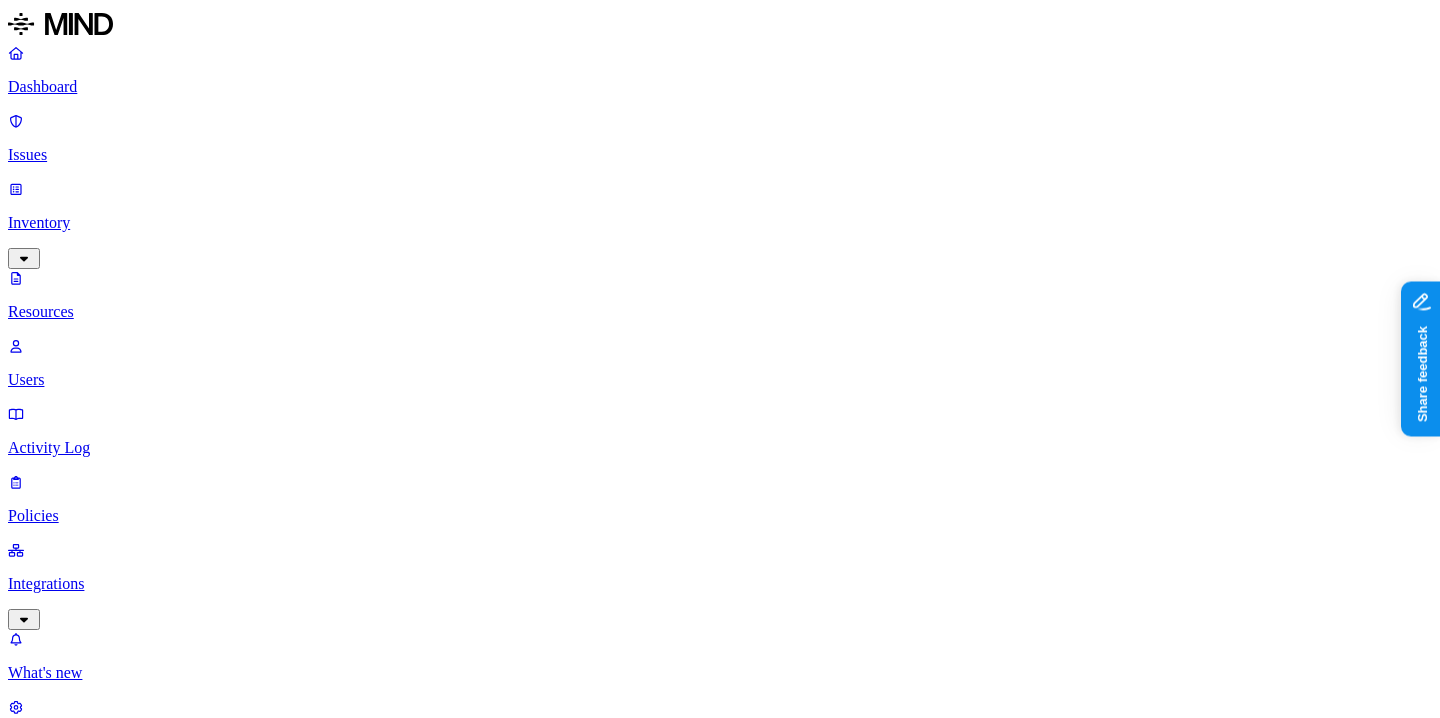 click on "Integrations" at bounding box center [720, 584] 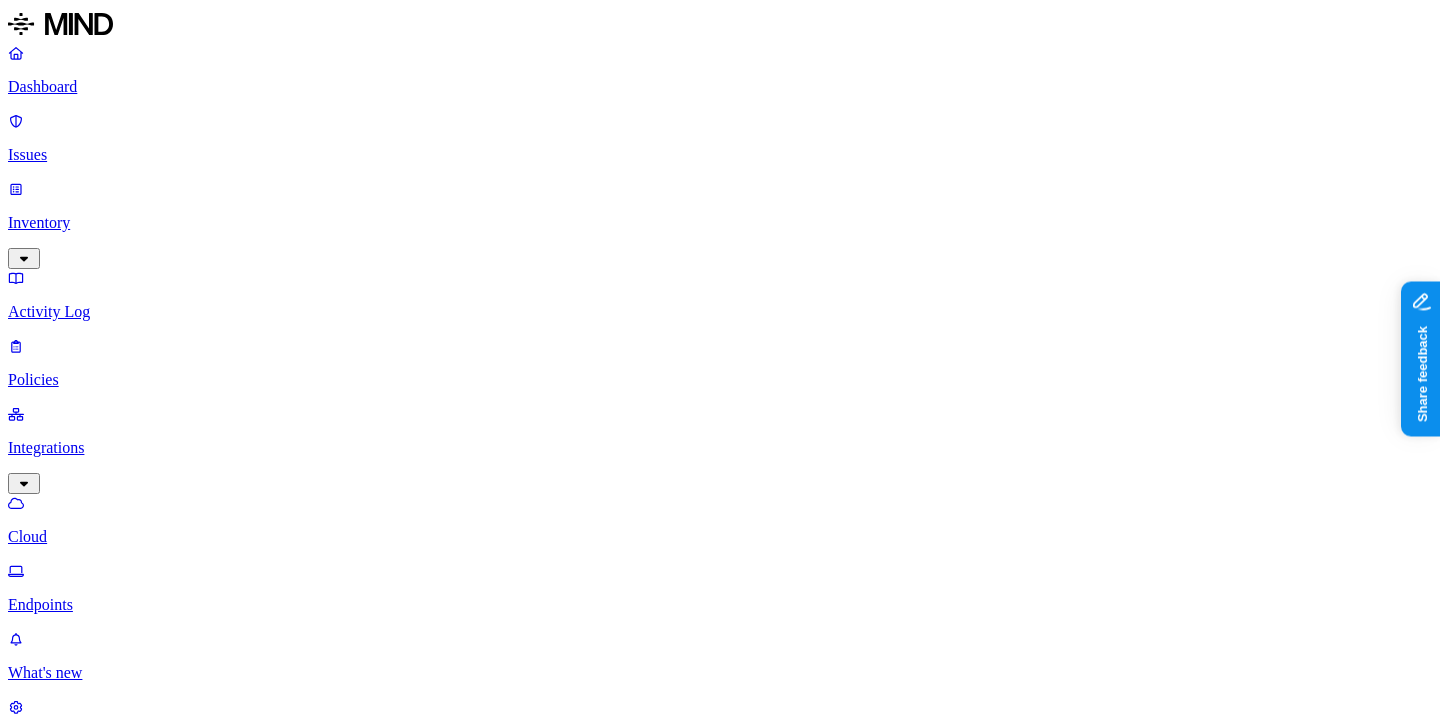 click on "Cloud" at bounding box center [720, 537] 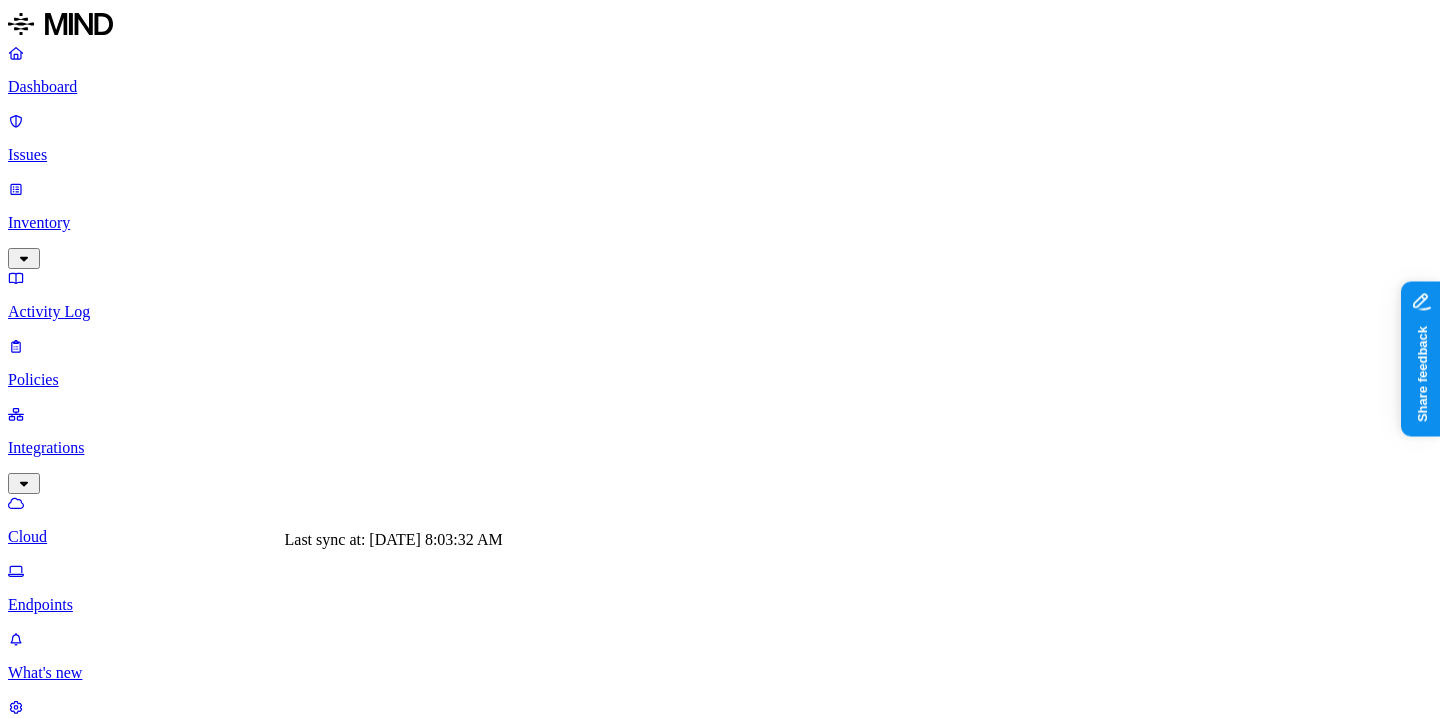 click on "Online" at bounding box center [125, 2597] 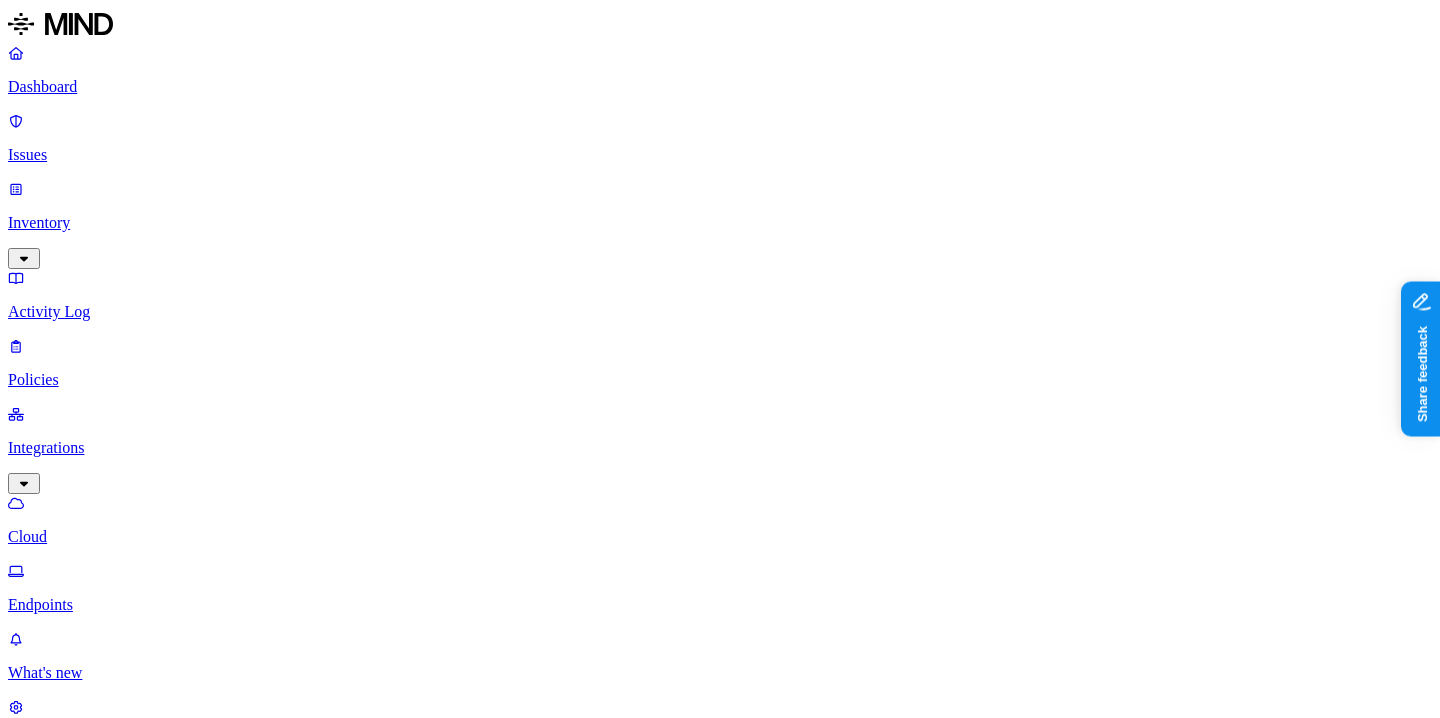 click on "Inventory" at bounding box center (720, 223) 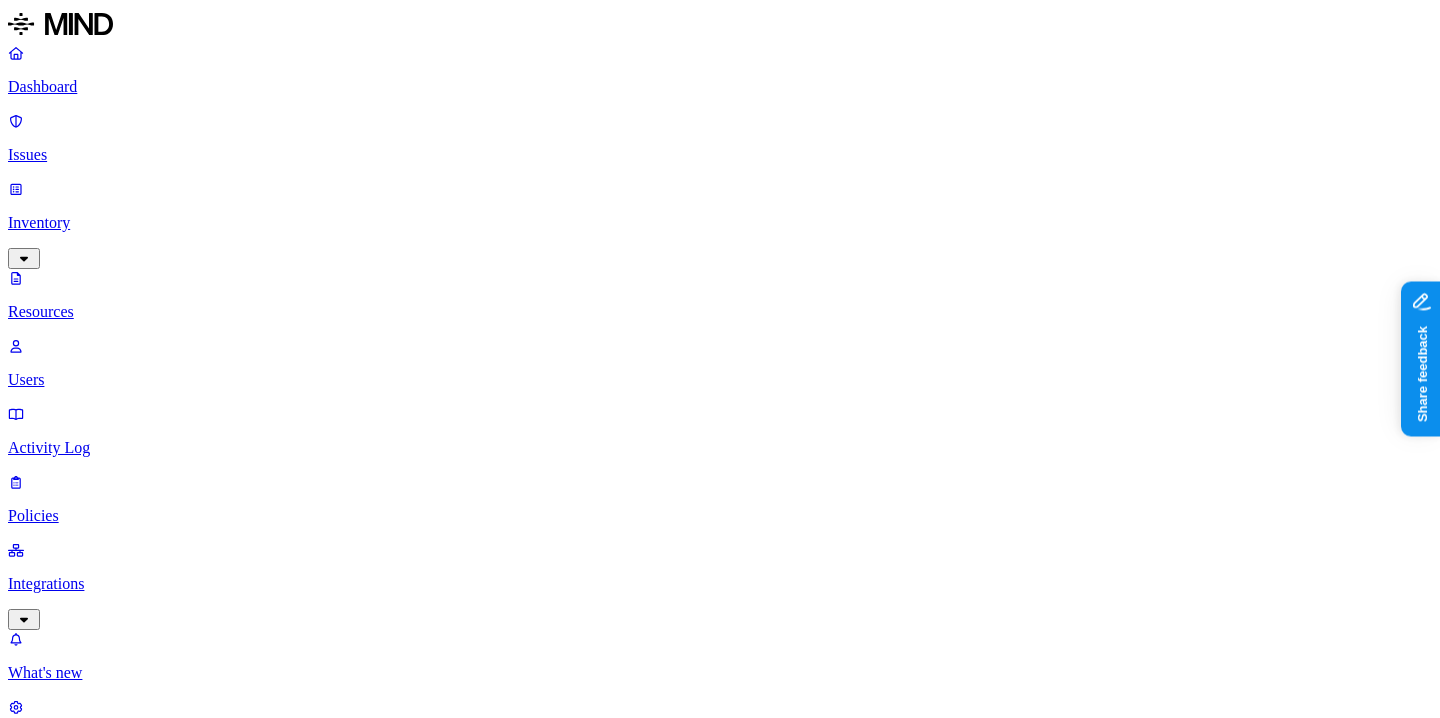 scroll, scrollTop: 0, scrollLeft: 0, axis: both 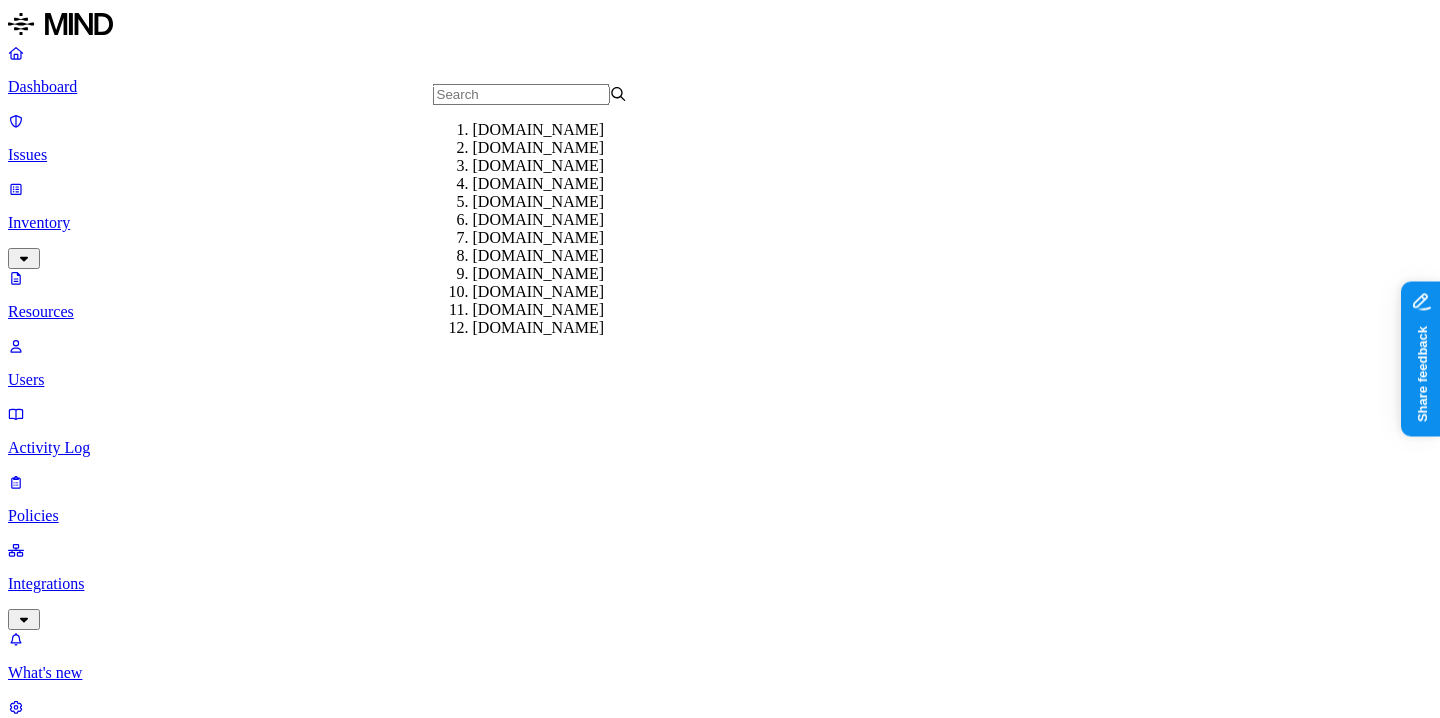 click on "Department" at bounding box center [59, 1111] 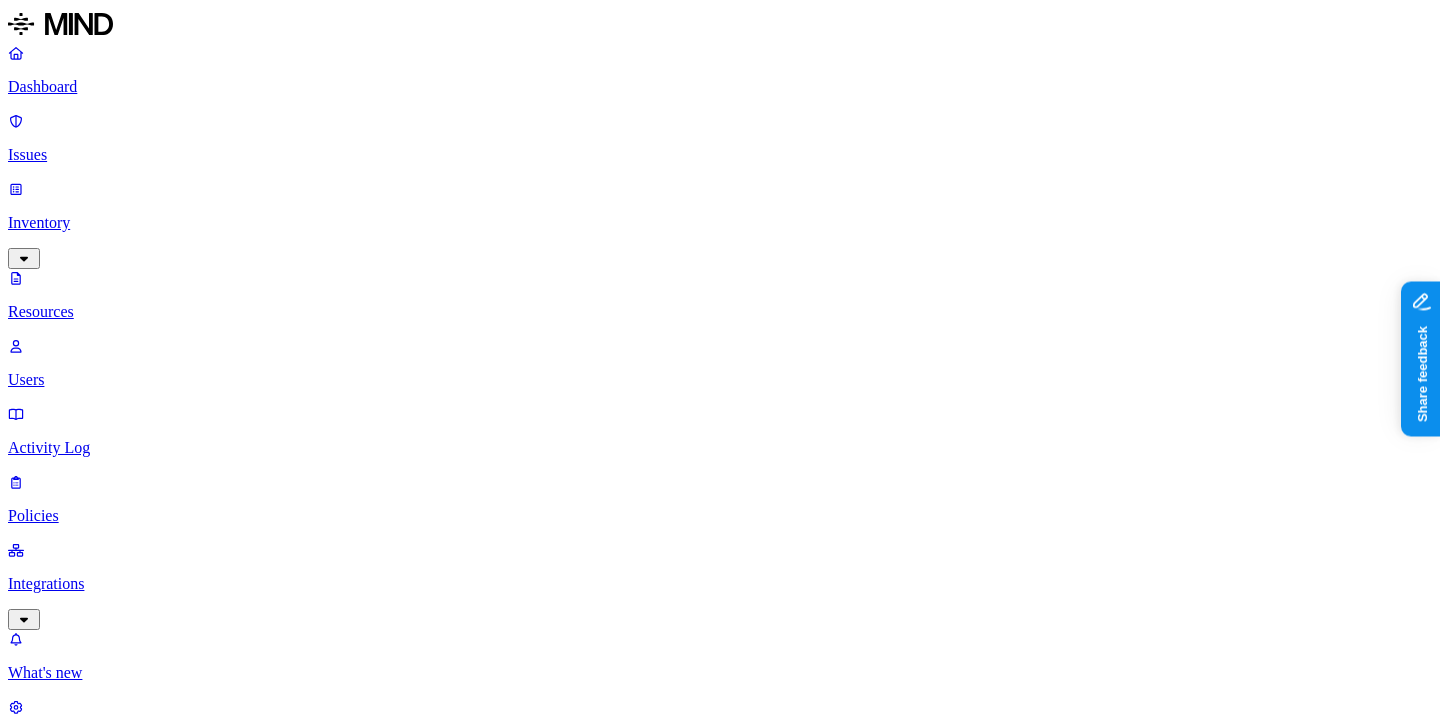 type 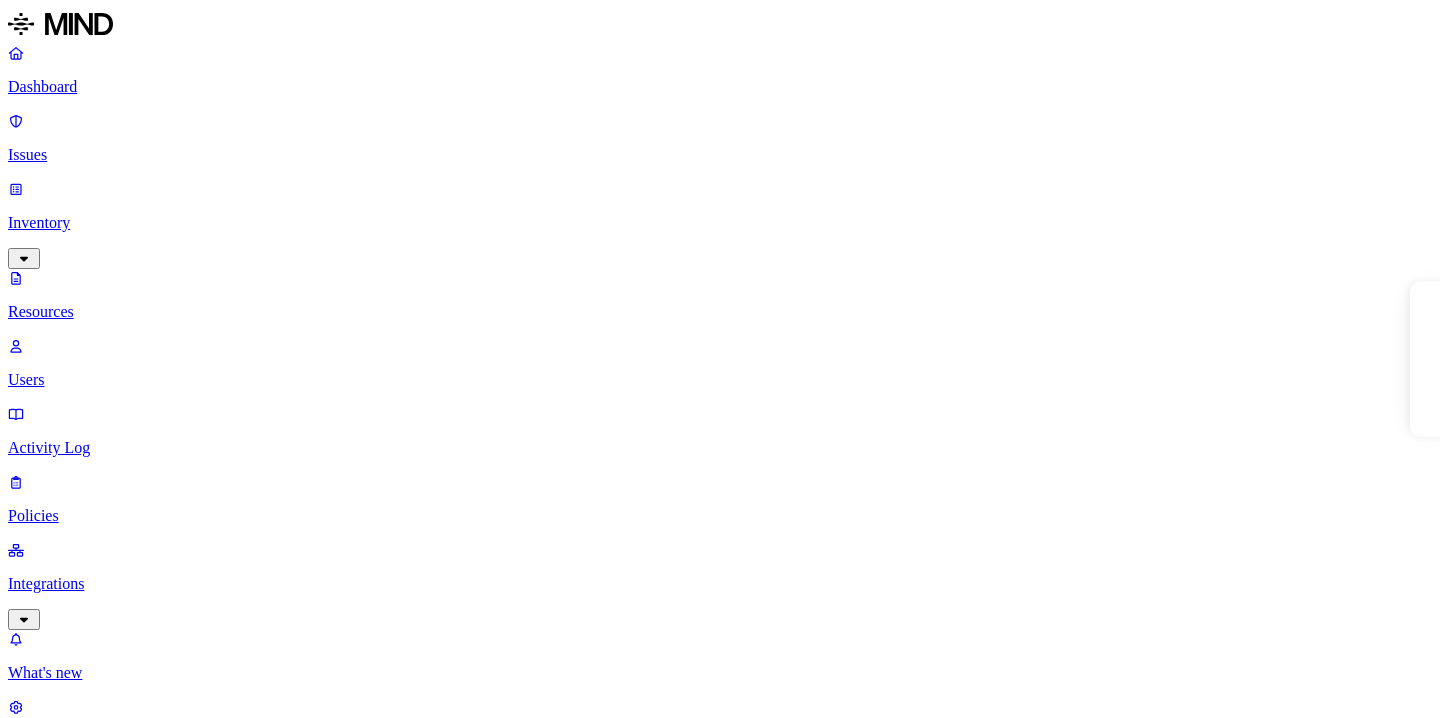 scroll, scrollTop: 0, scrollLeft: 0, axis: both 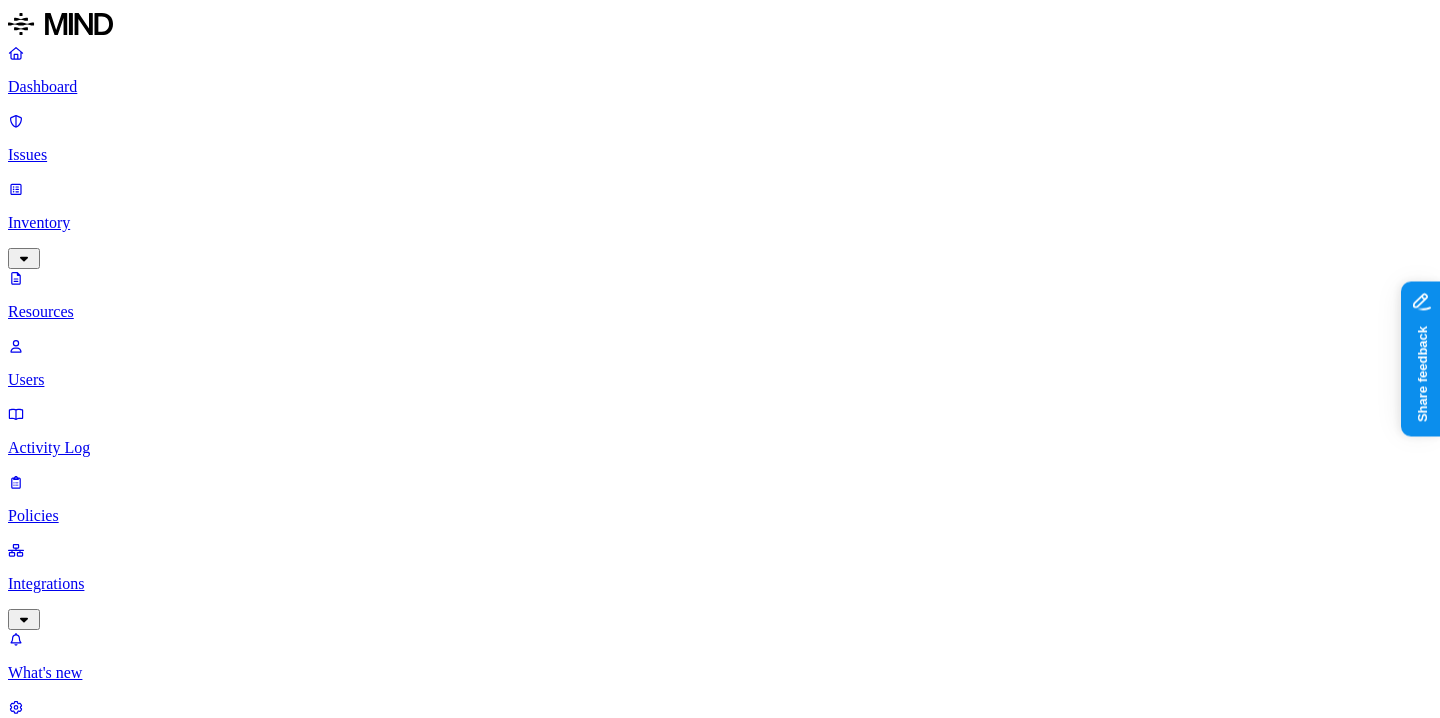type 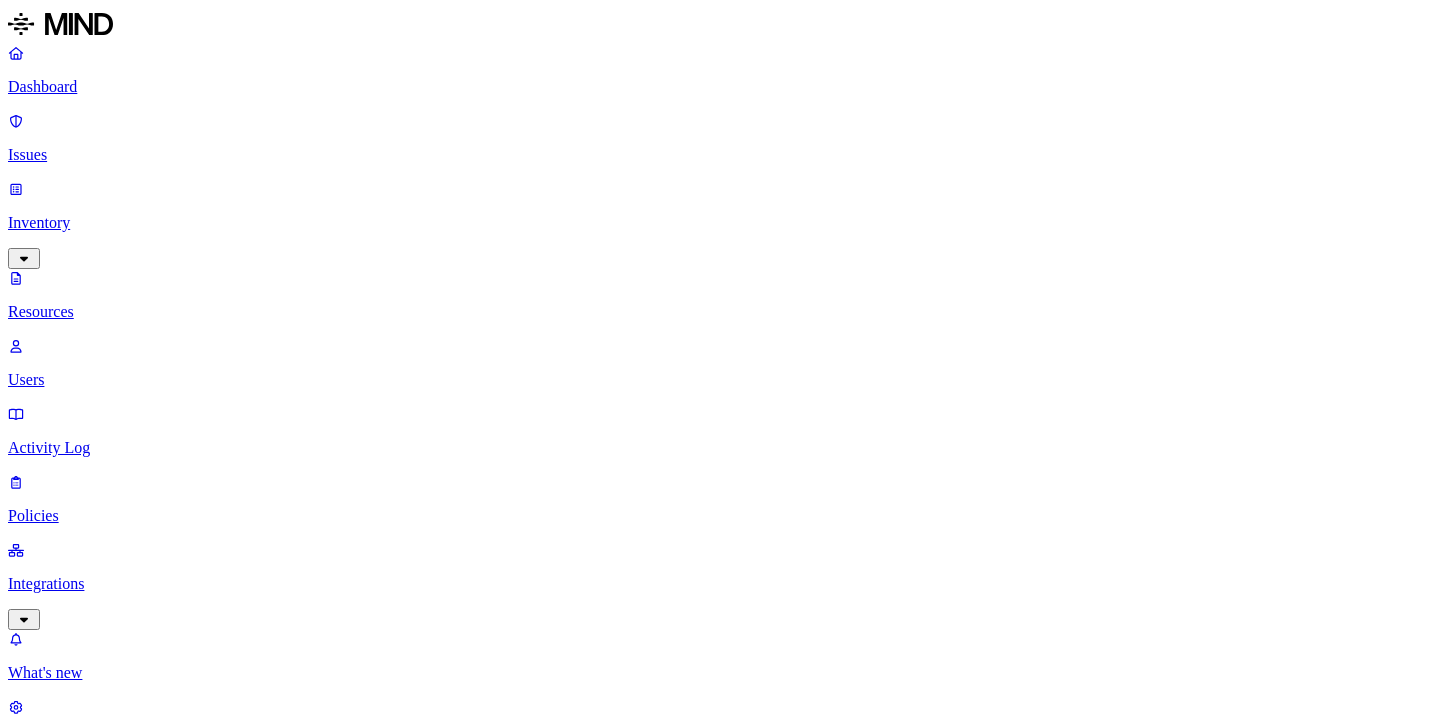 scroll, scrollTop: 0, scrollLeft: 0, axis: both 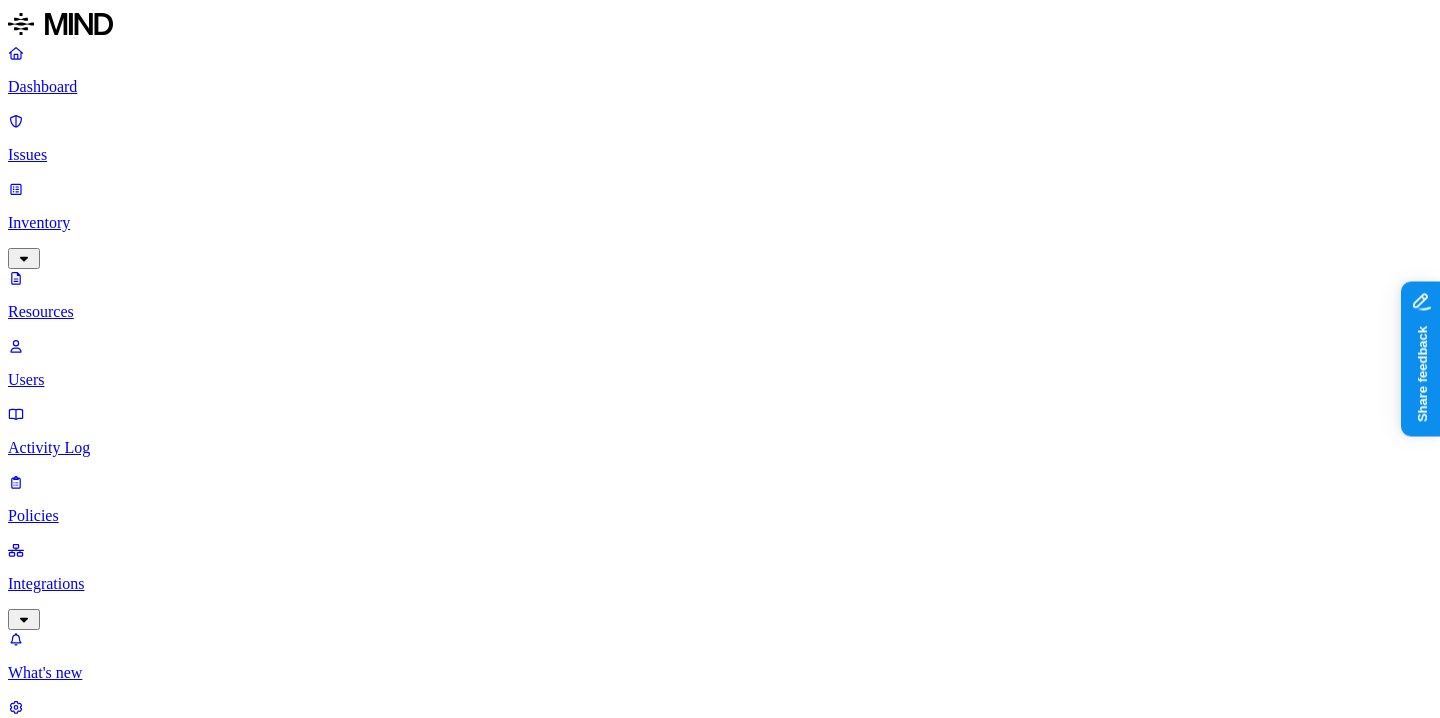 type 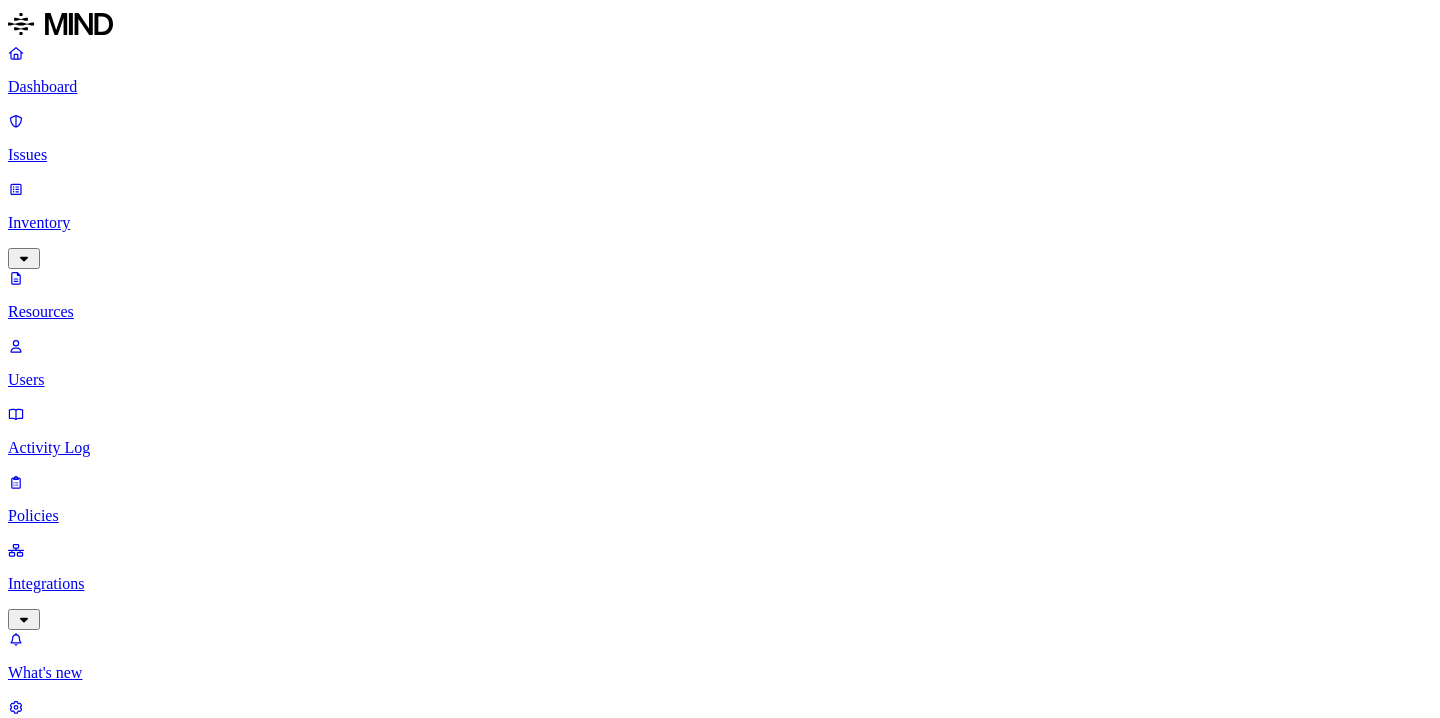 scroll, scrollTop: 0, scrollLeft: 0, axis: both 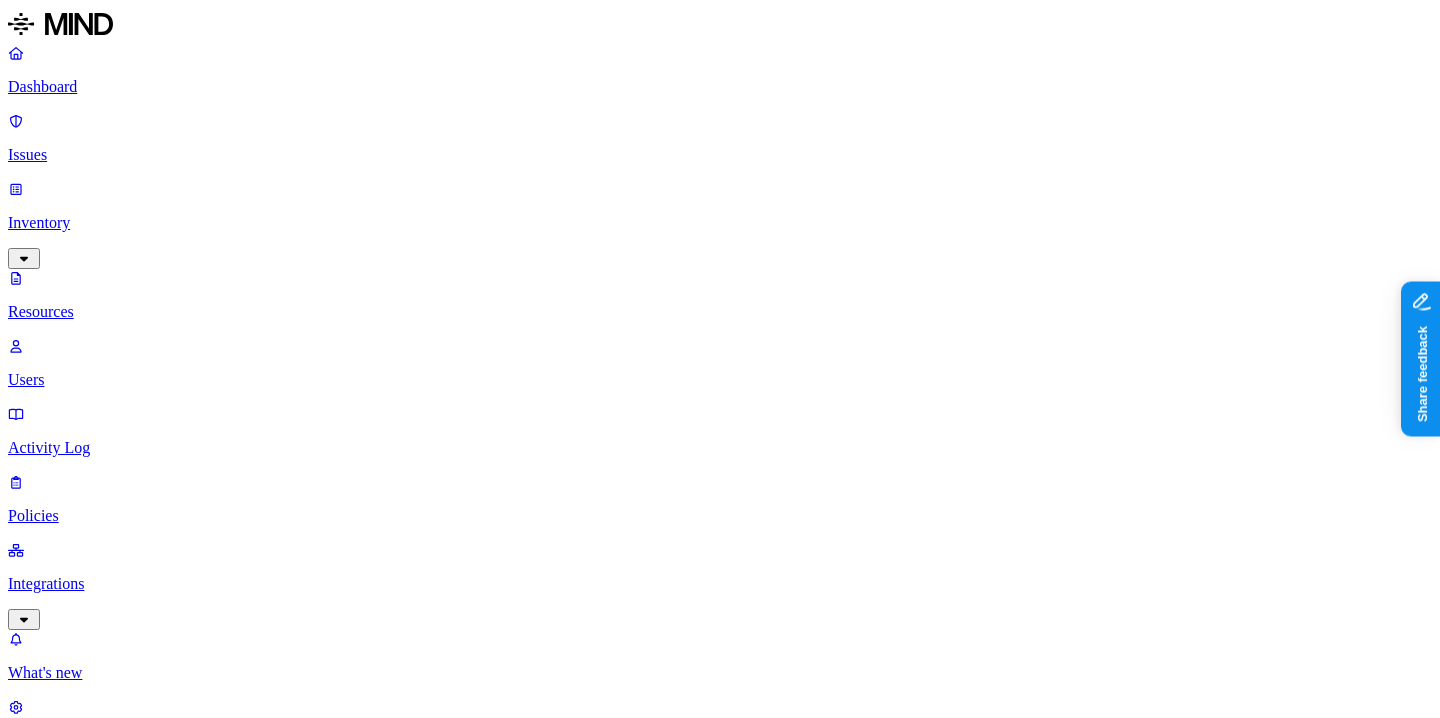 type 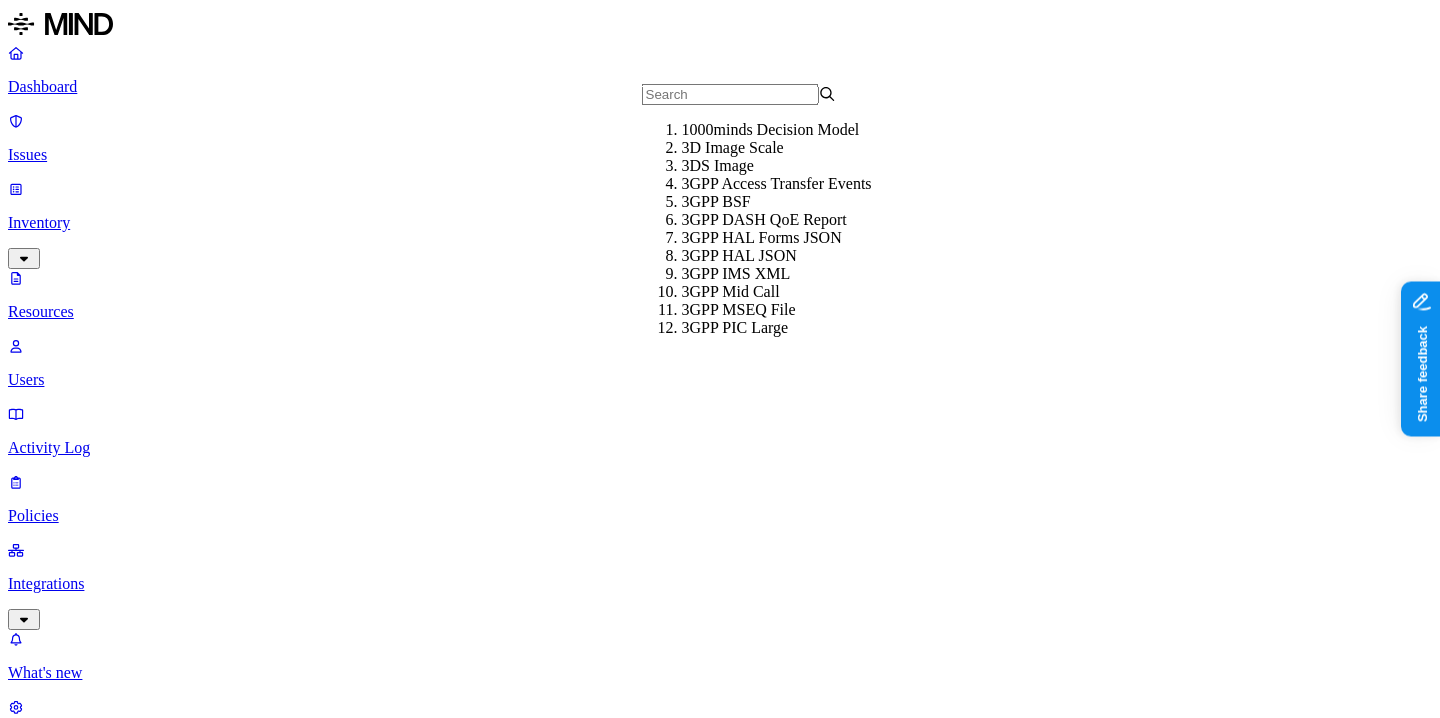 click on "Classification" at bounding box center (55, 1111) 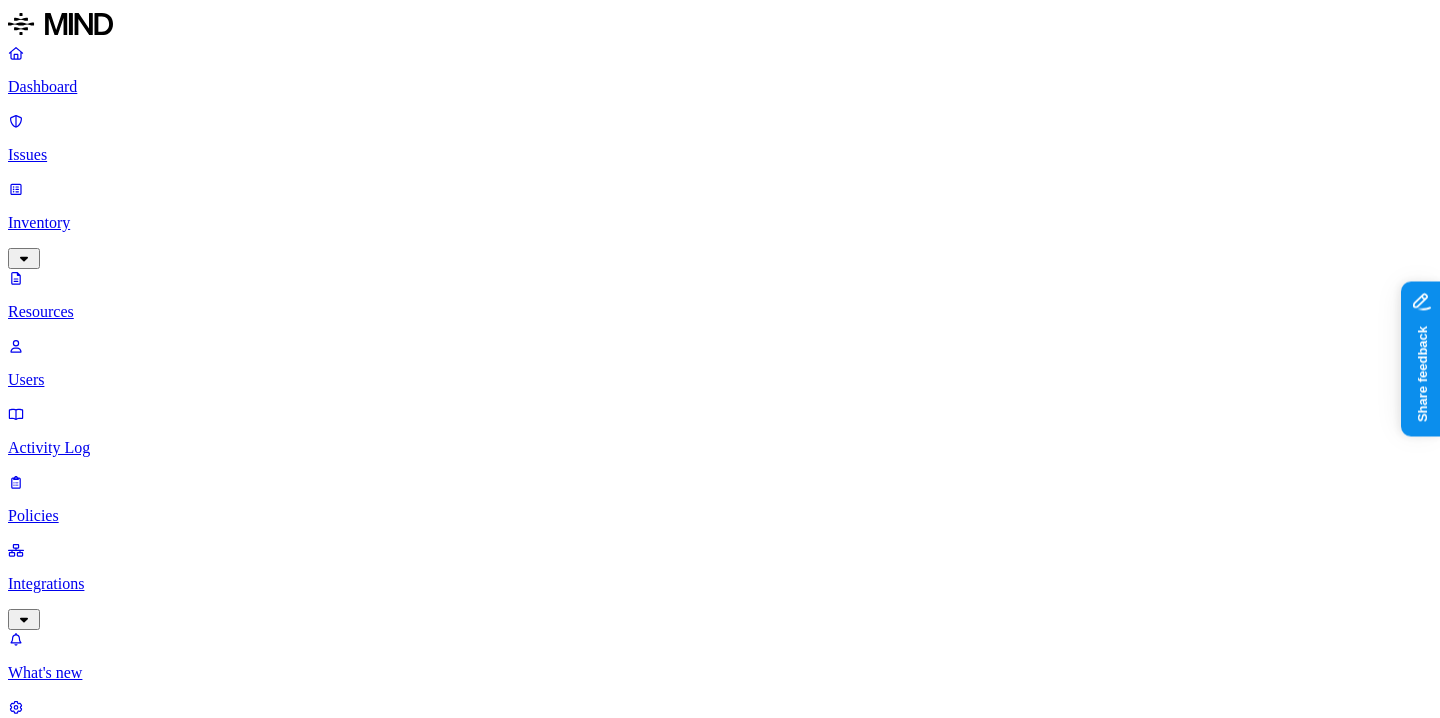 click on "Secrets" at bounding box center (95, 1258) 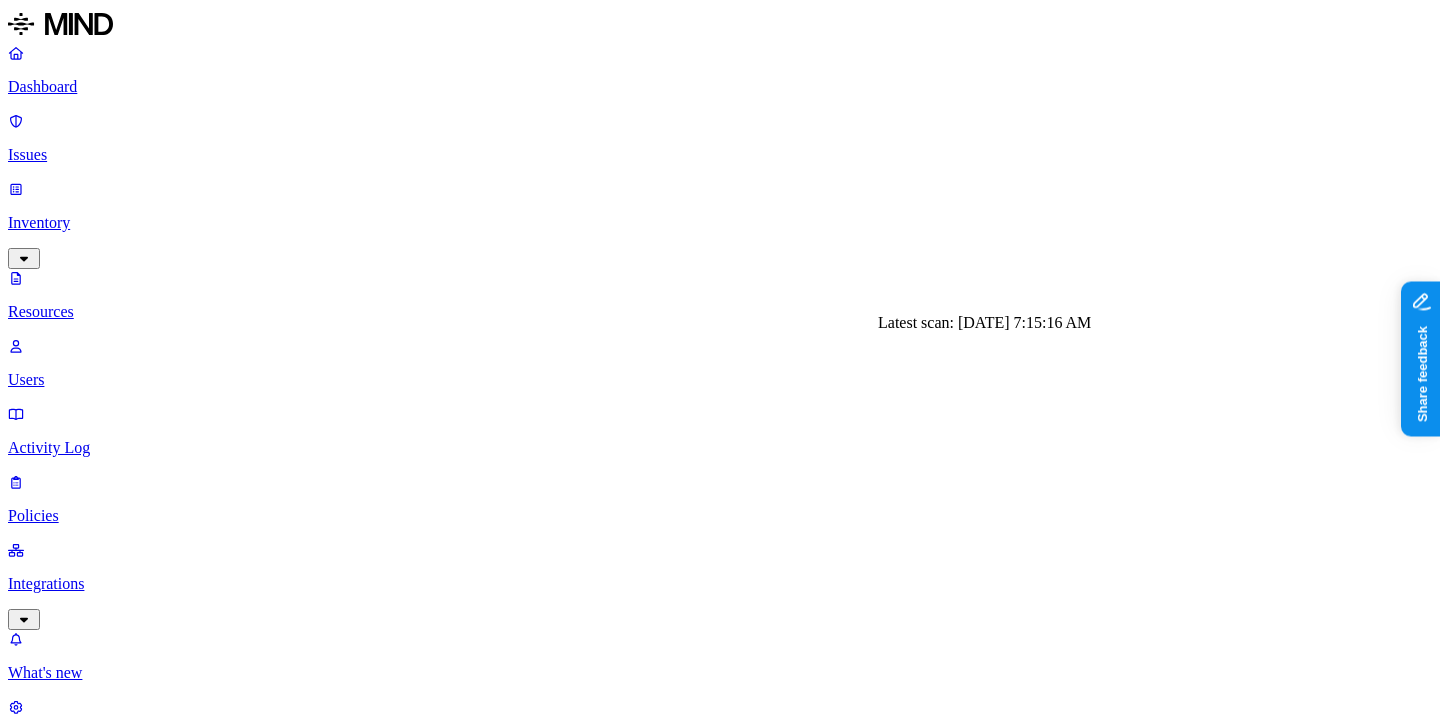 type 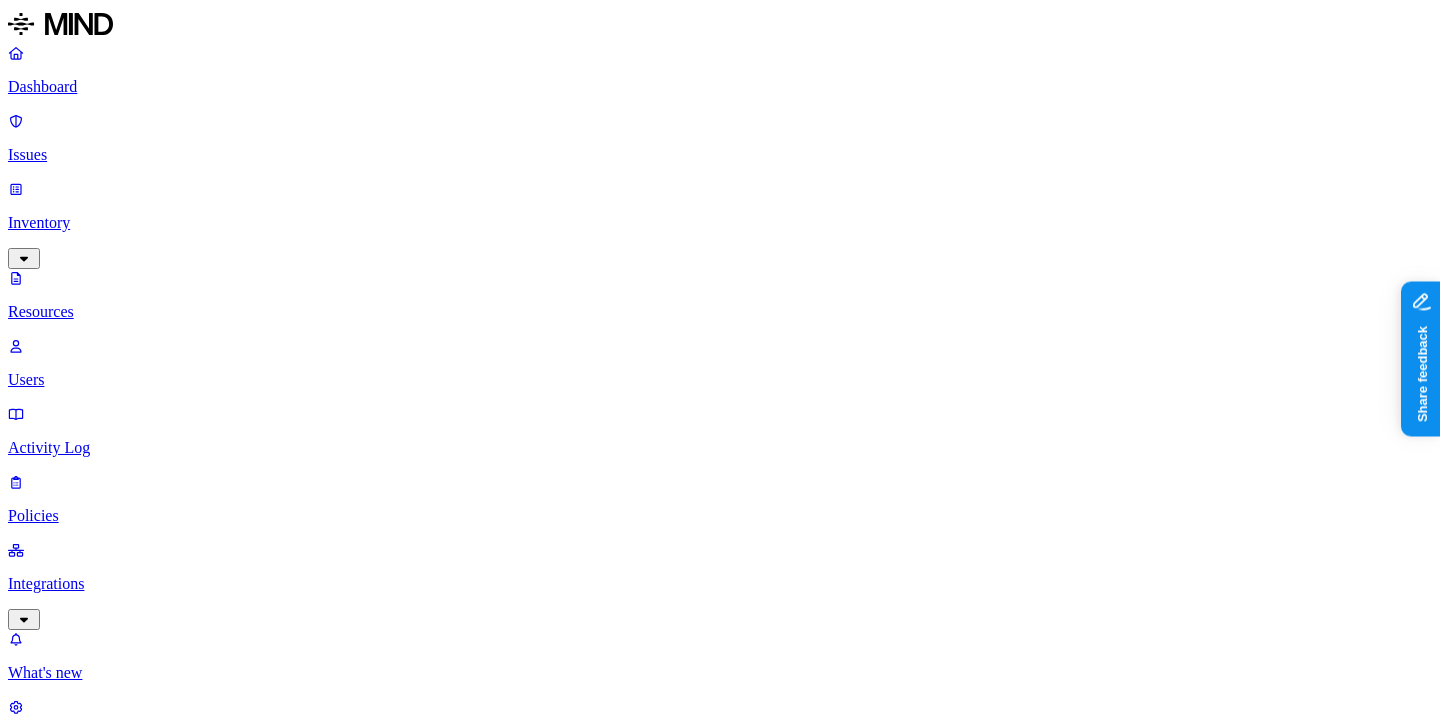 click on "SSP - Sky has impressions discrepancies between GAM and AYL" at bounding box center (343, 1472) 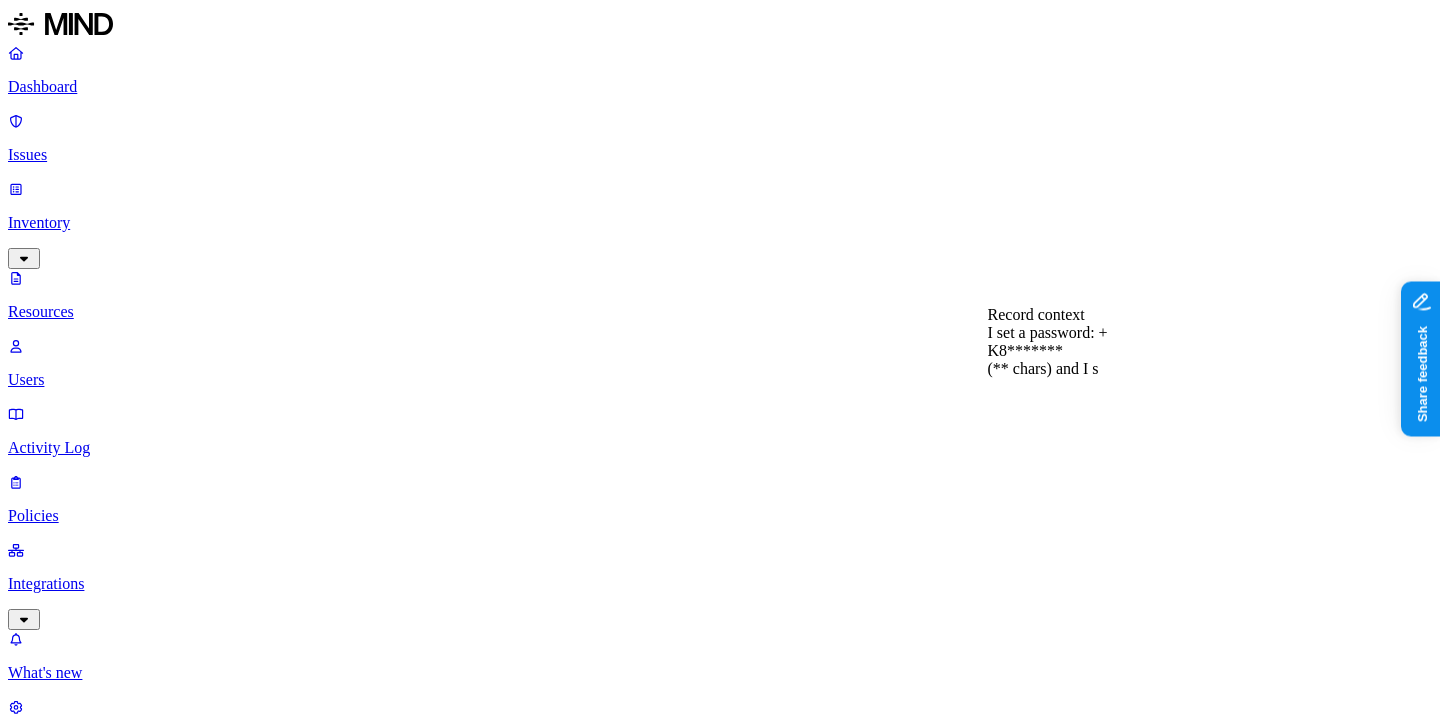 type 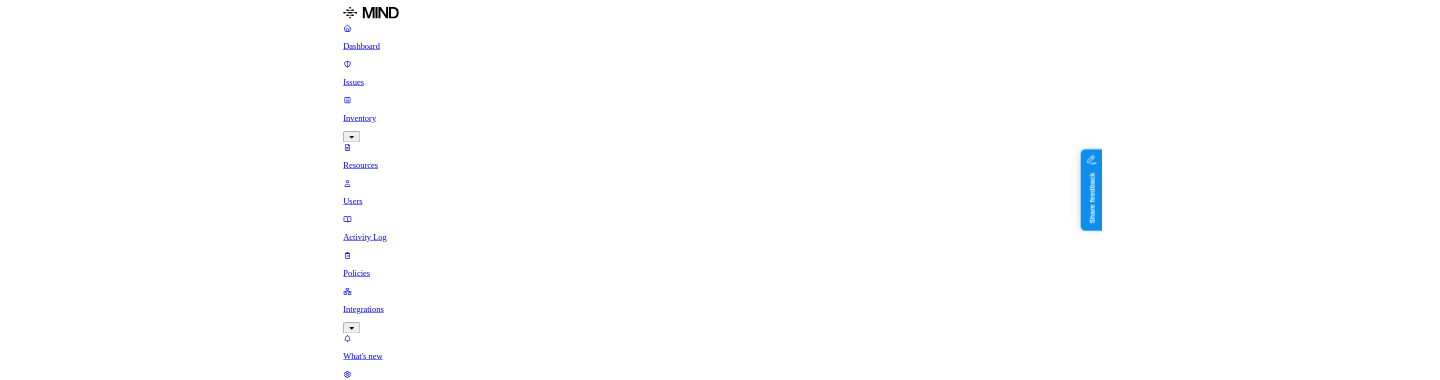 scroll, scrollTop: 0, scrollLeft: 0, axis: both 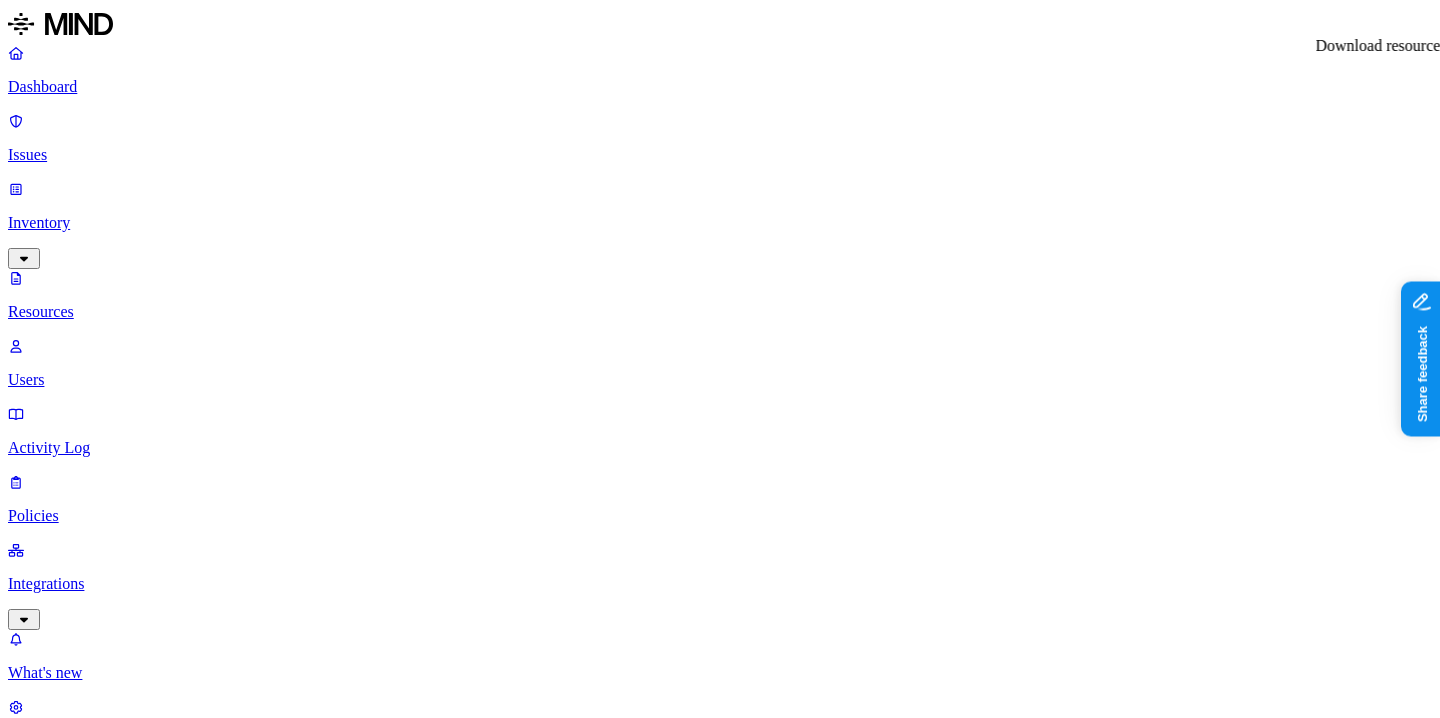 click 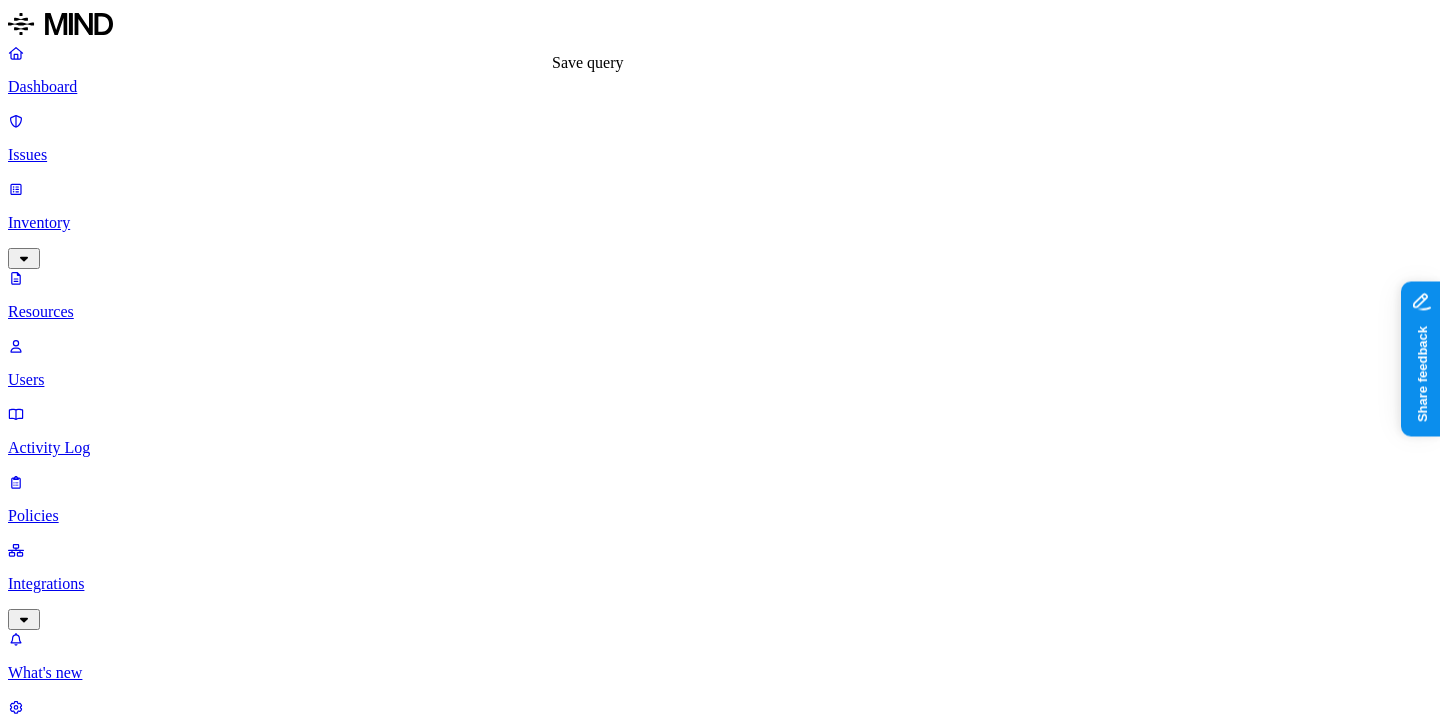 type 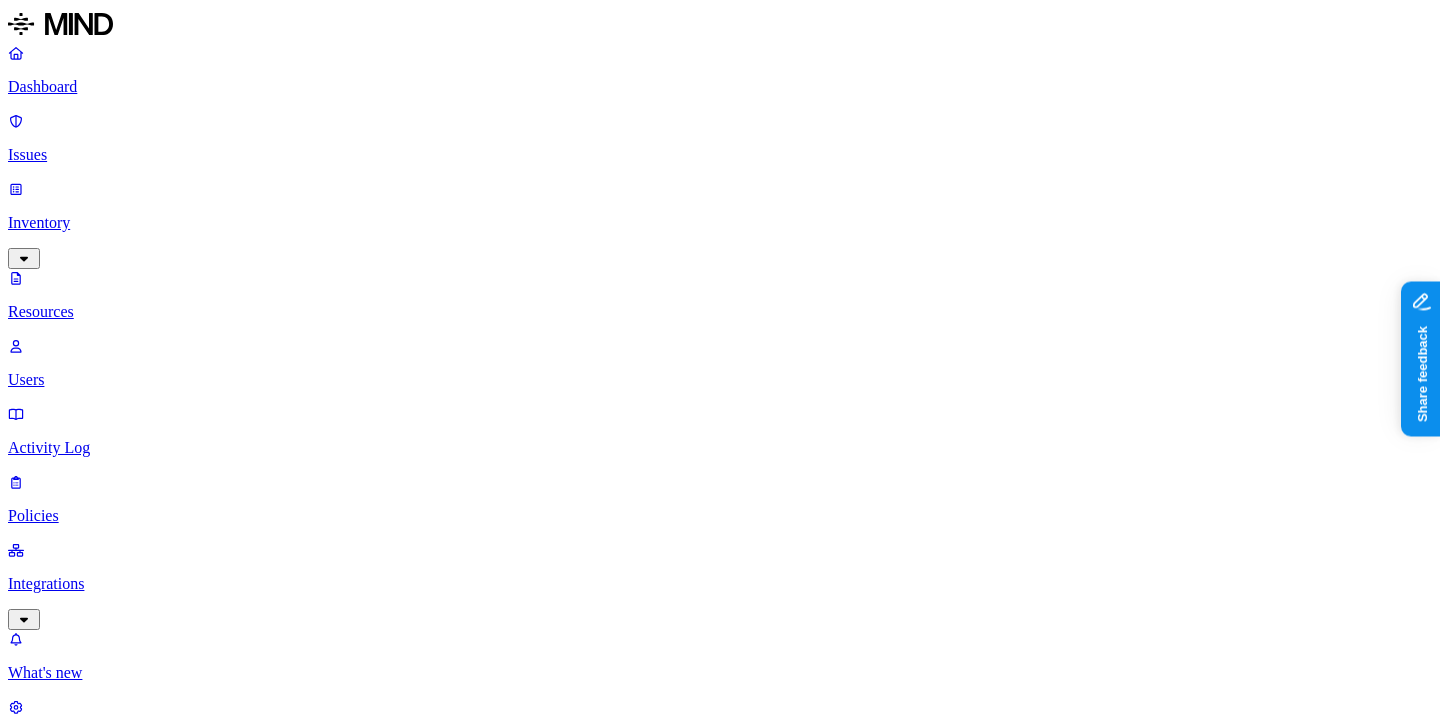 type 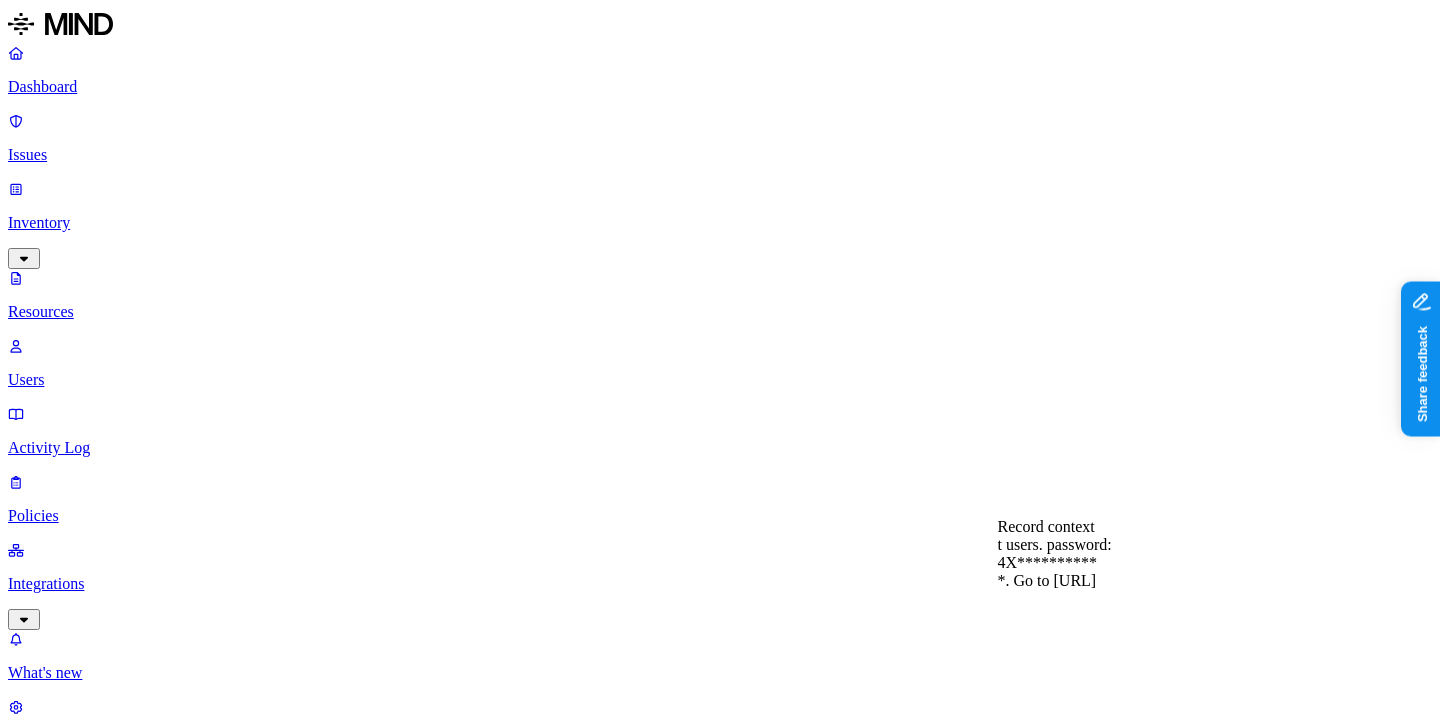 type 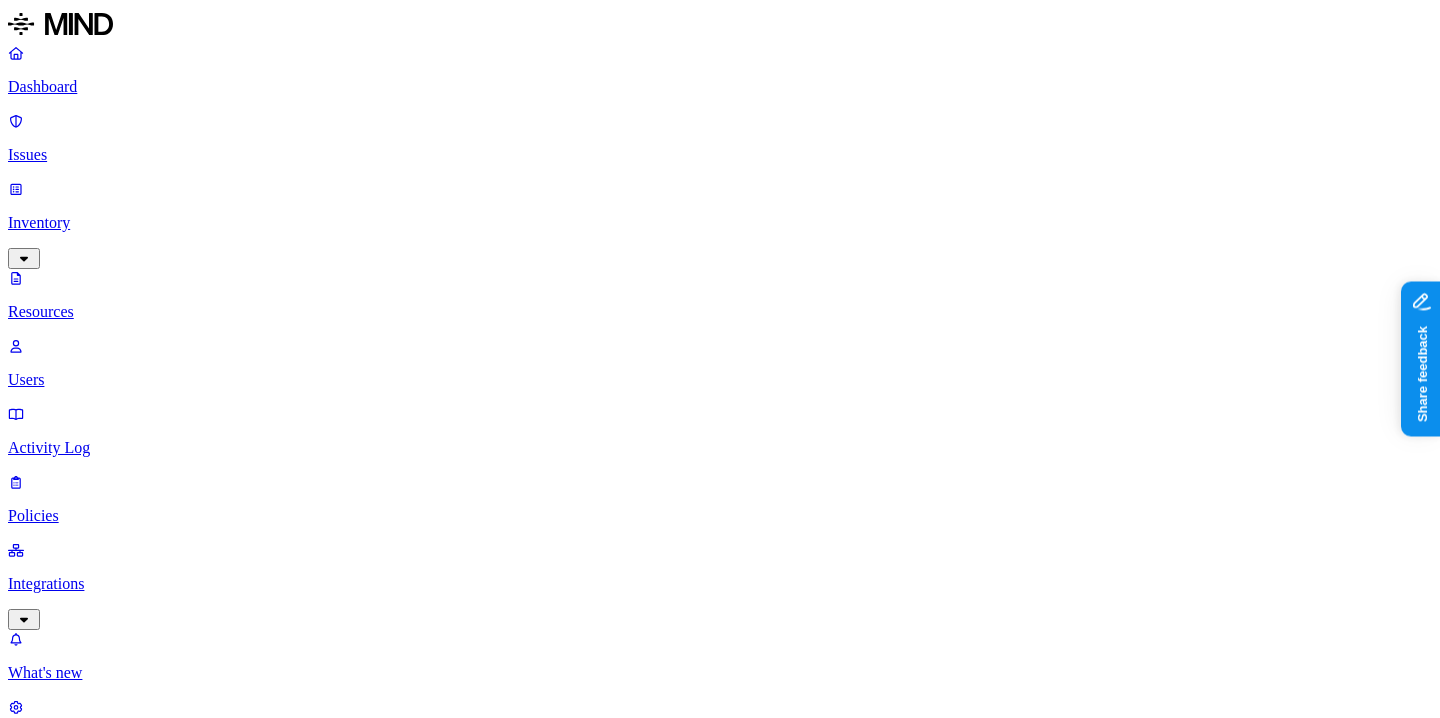 type 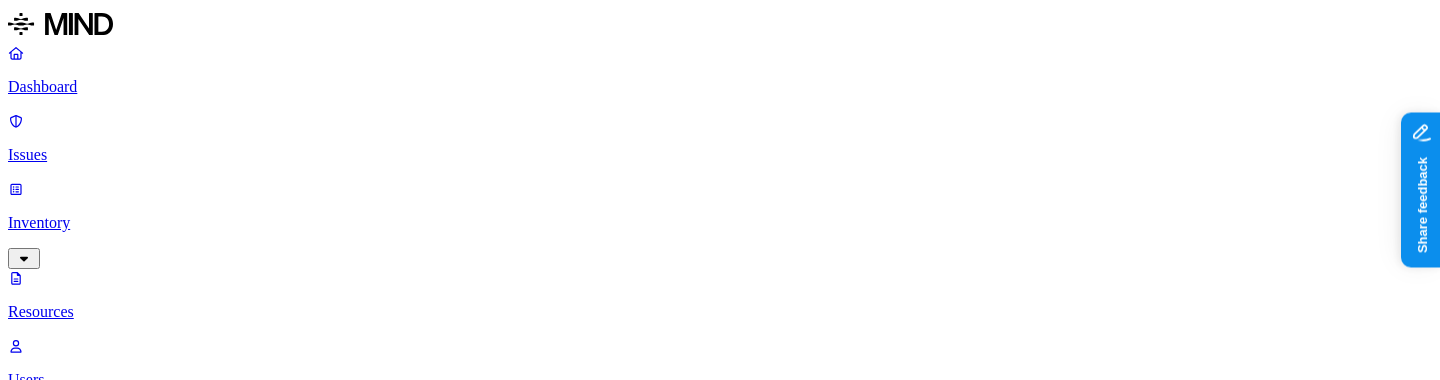 scroll, scrollTop: 388, scrollLeft: 0, axis: vertical 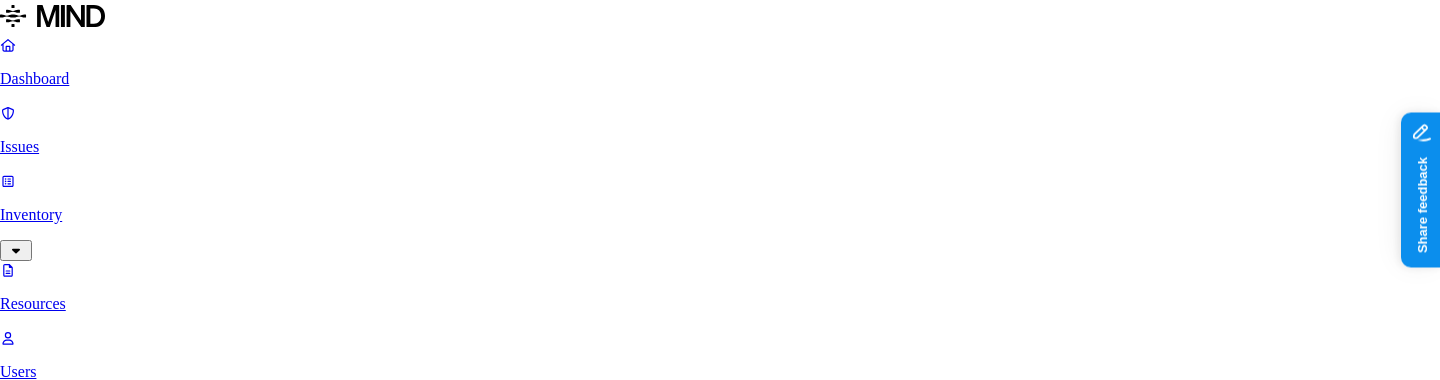 click on "Confirm" at bounding box center [89, 6087] 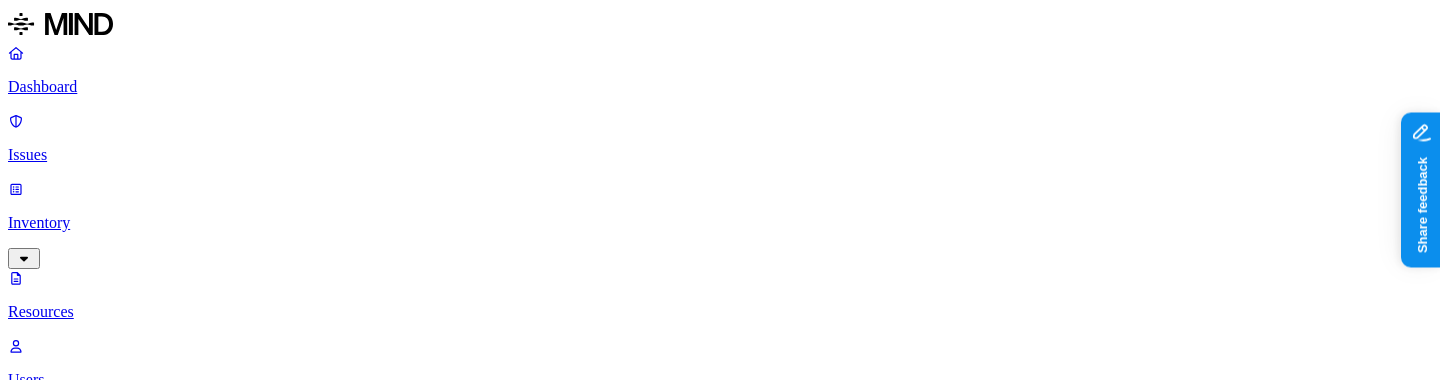 scroll, scrollTop: 386, scrollLeft: 0, axis: vertical 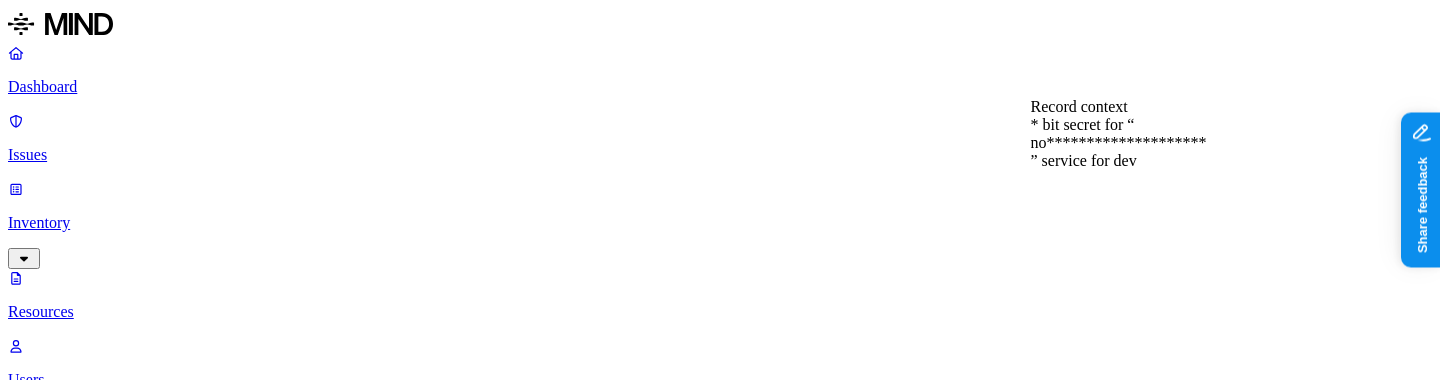 type 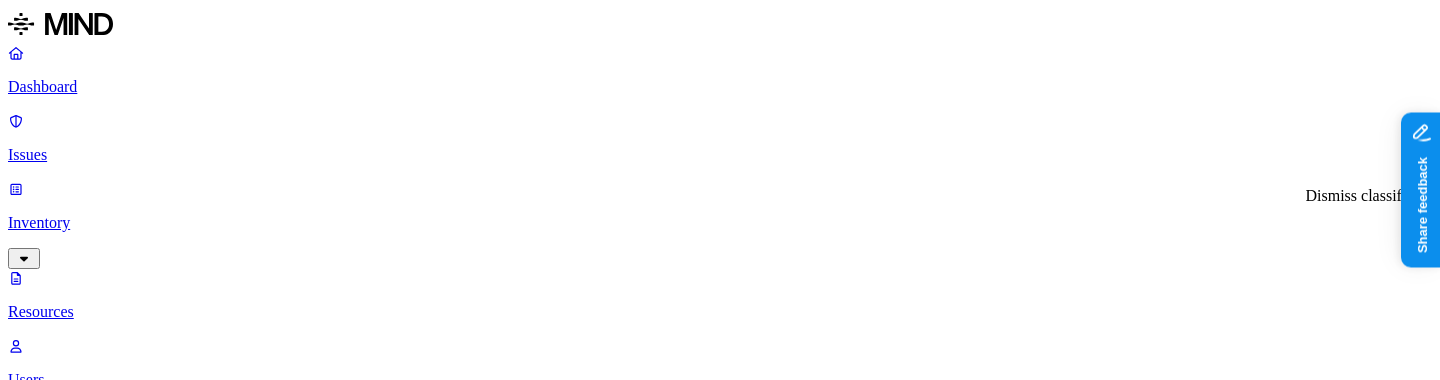 click 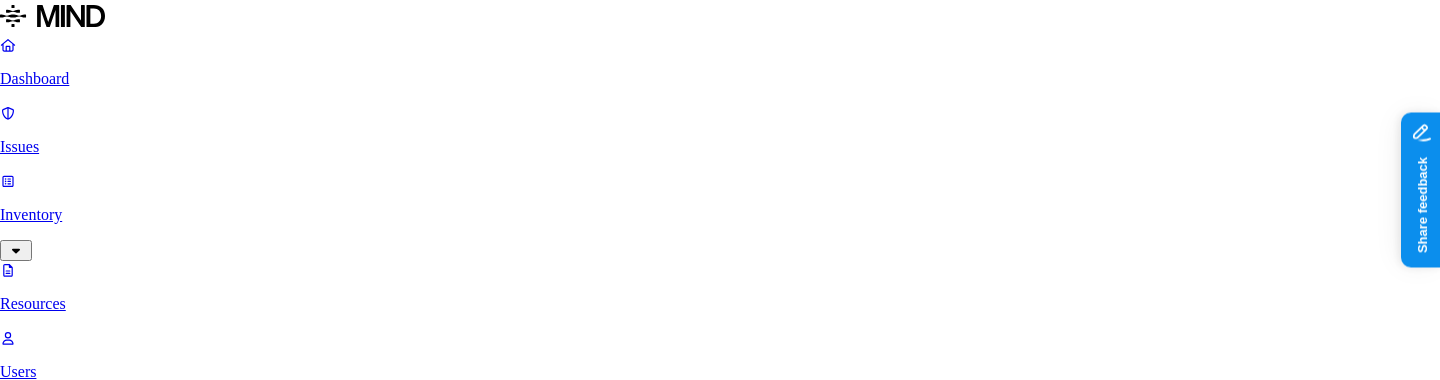 scroll, scrollTop: 206, scrollLeft: 0, axis: vertical 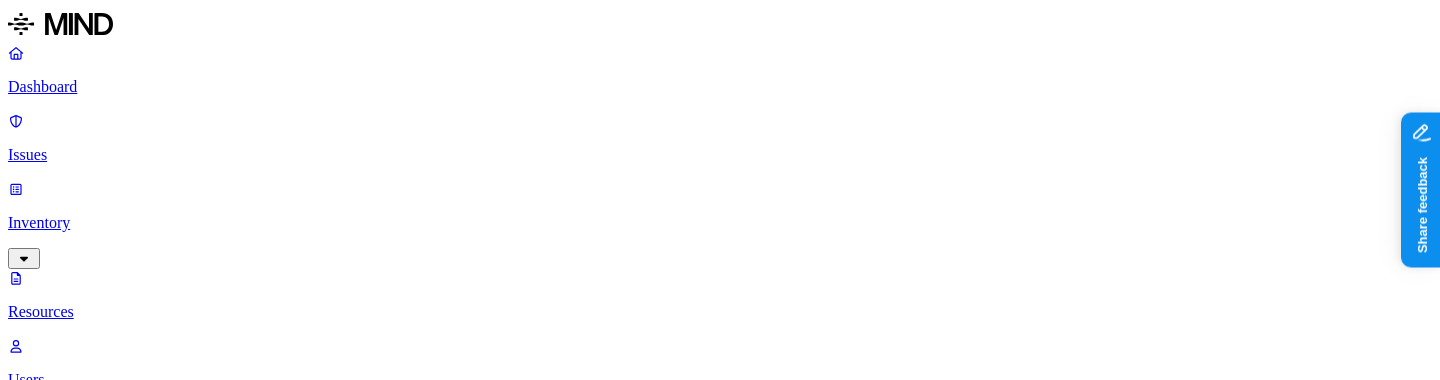 click 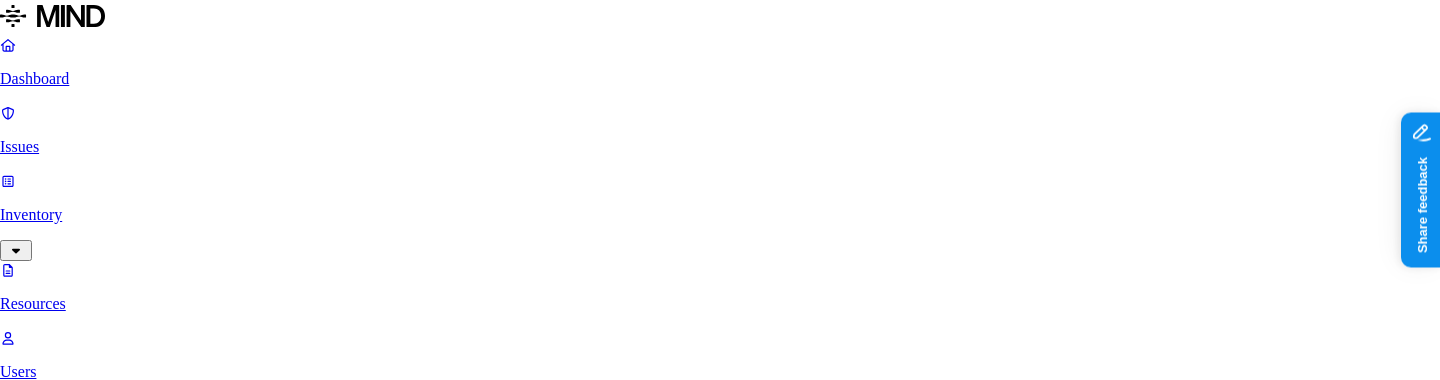 click on "Confirm" at bounding box center [89, 5559] 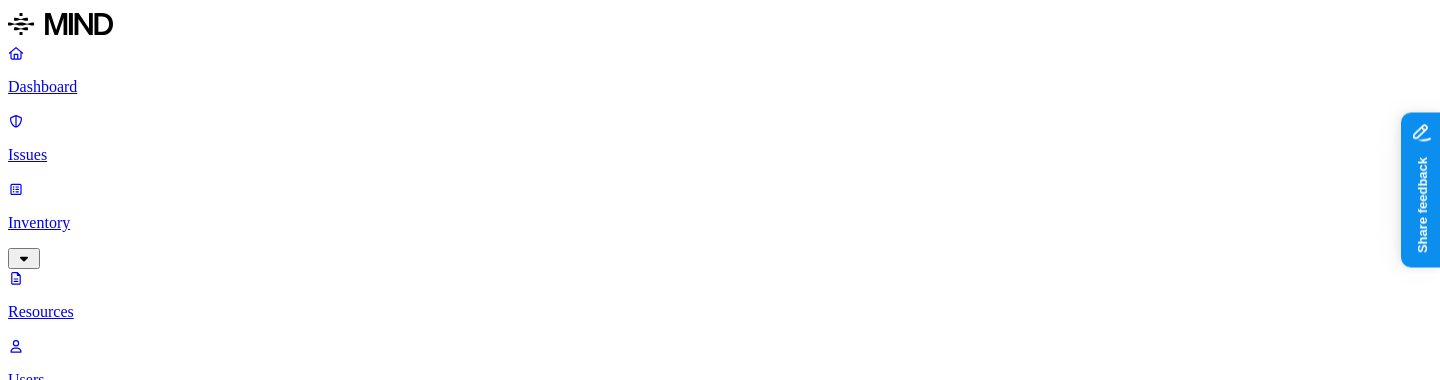 scroll, scrollTop: 126, scrollLeft: 0, axis: vertical 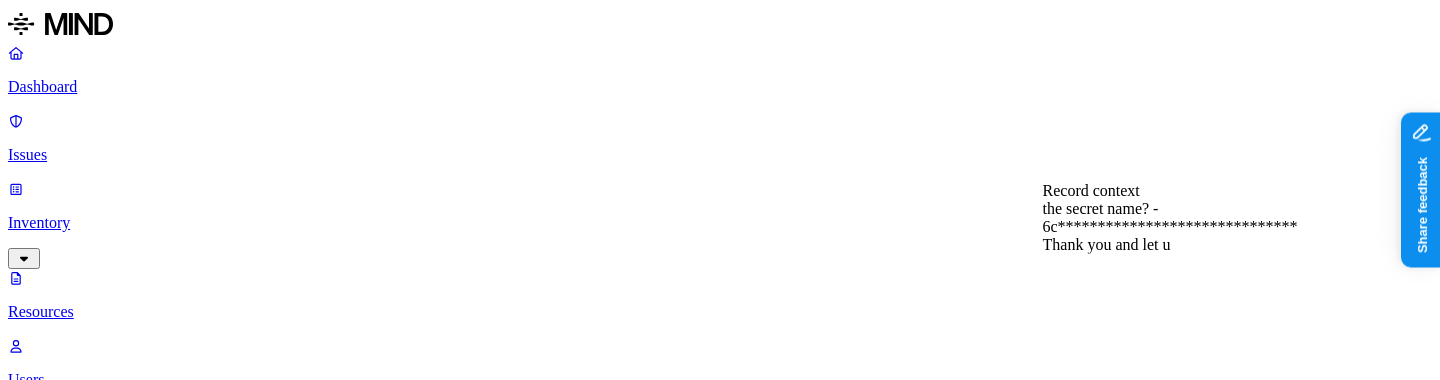 type 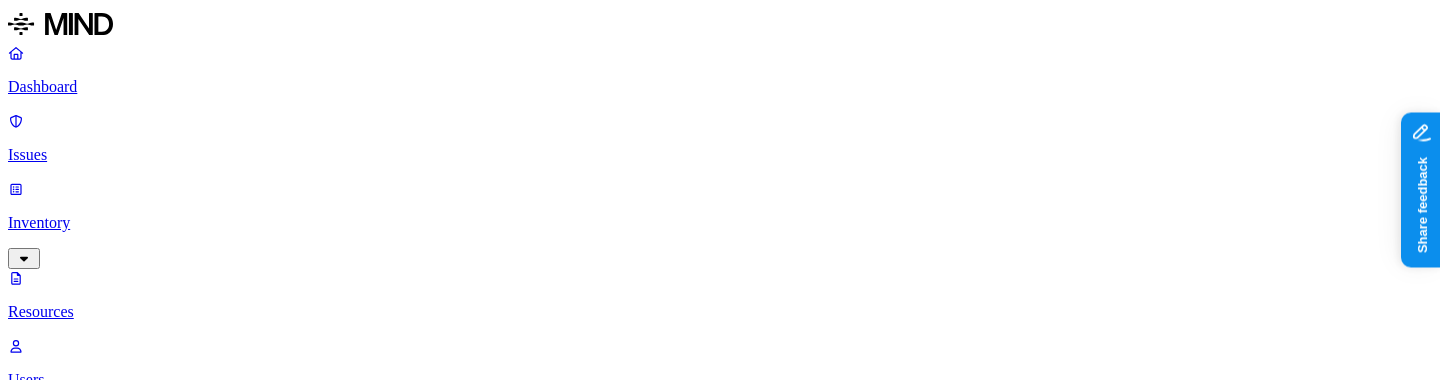 click at bounding box center [63, 3755] 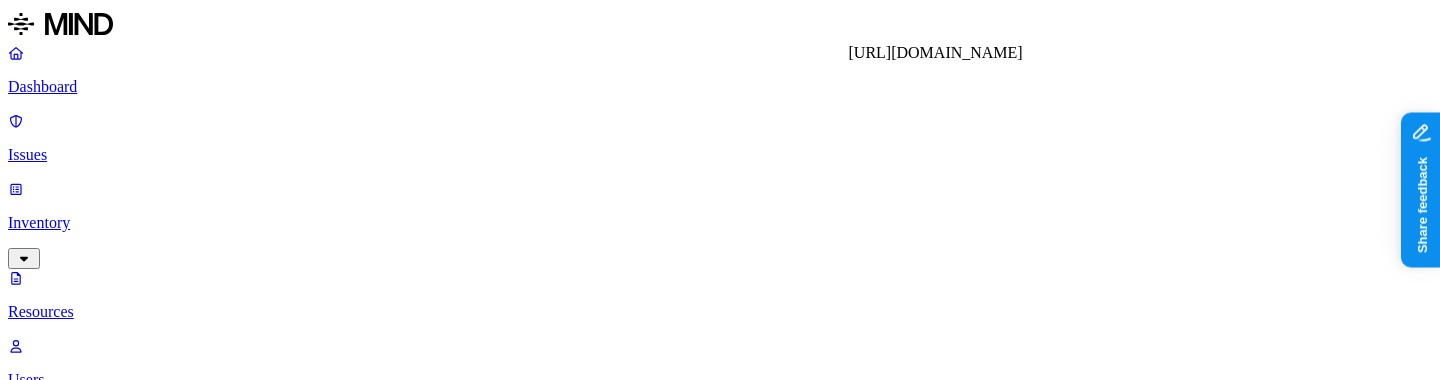 scroll, scrollTop: 368, scrollLeft: 0, axis: vertical 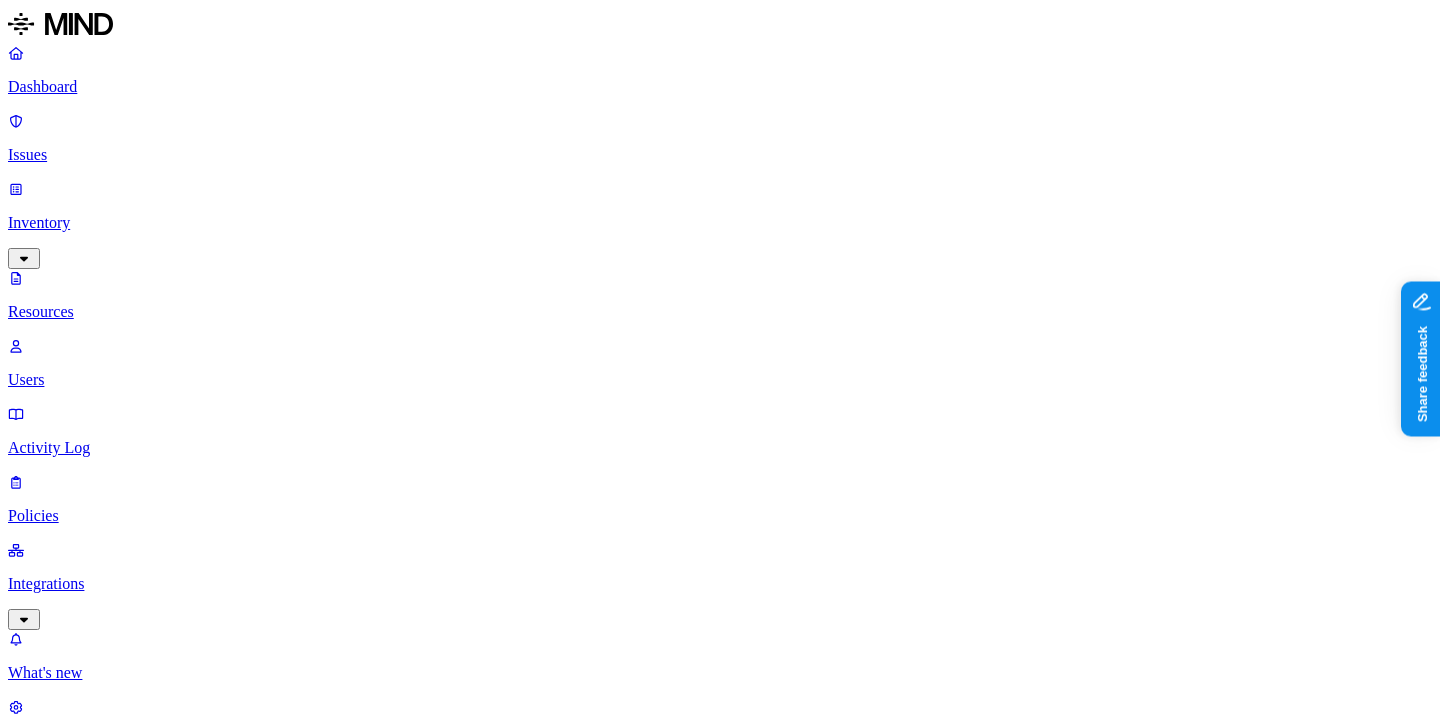 click on "Close SSP - Sky has impressions discrepancies between GAM and AYL" at bounding box center (720, 3613) 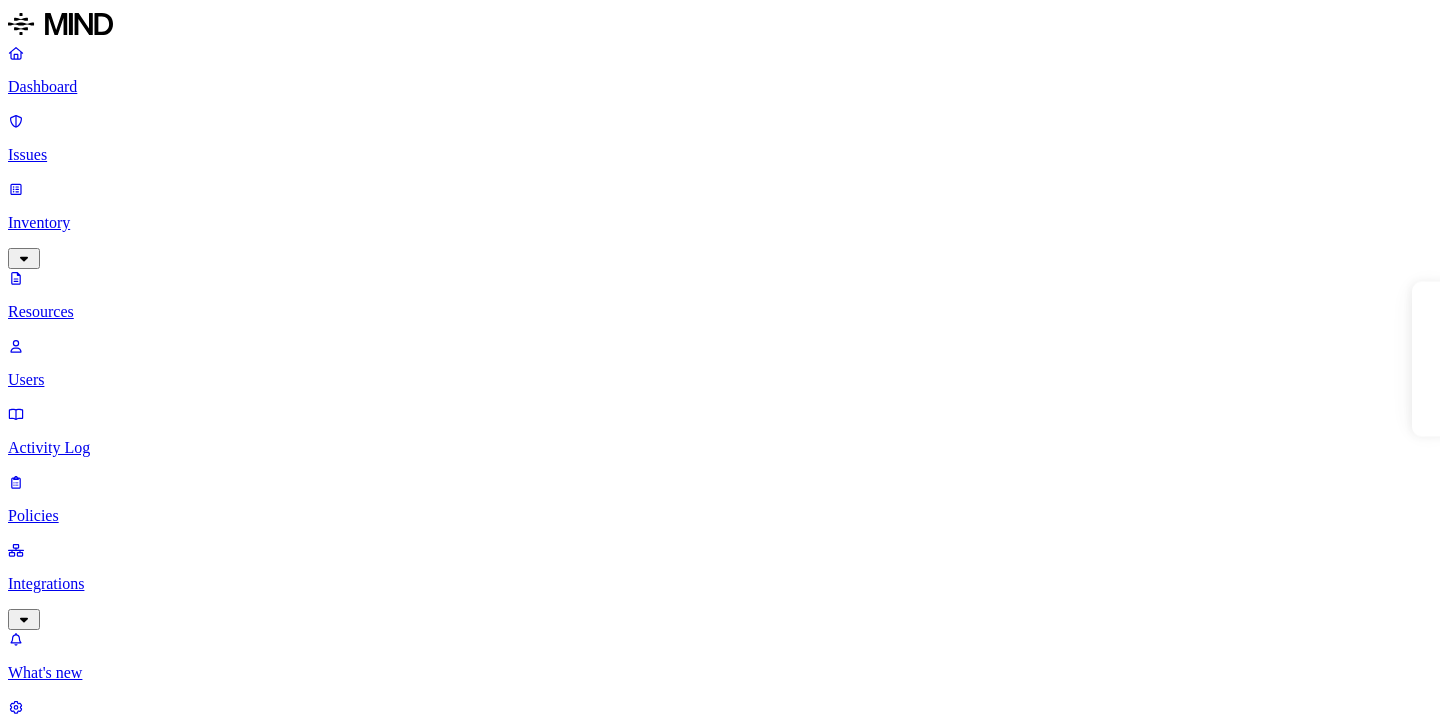 scroll, scrollTop: 0, scrollLeft: 0, axis: both 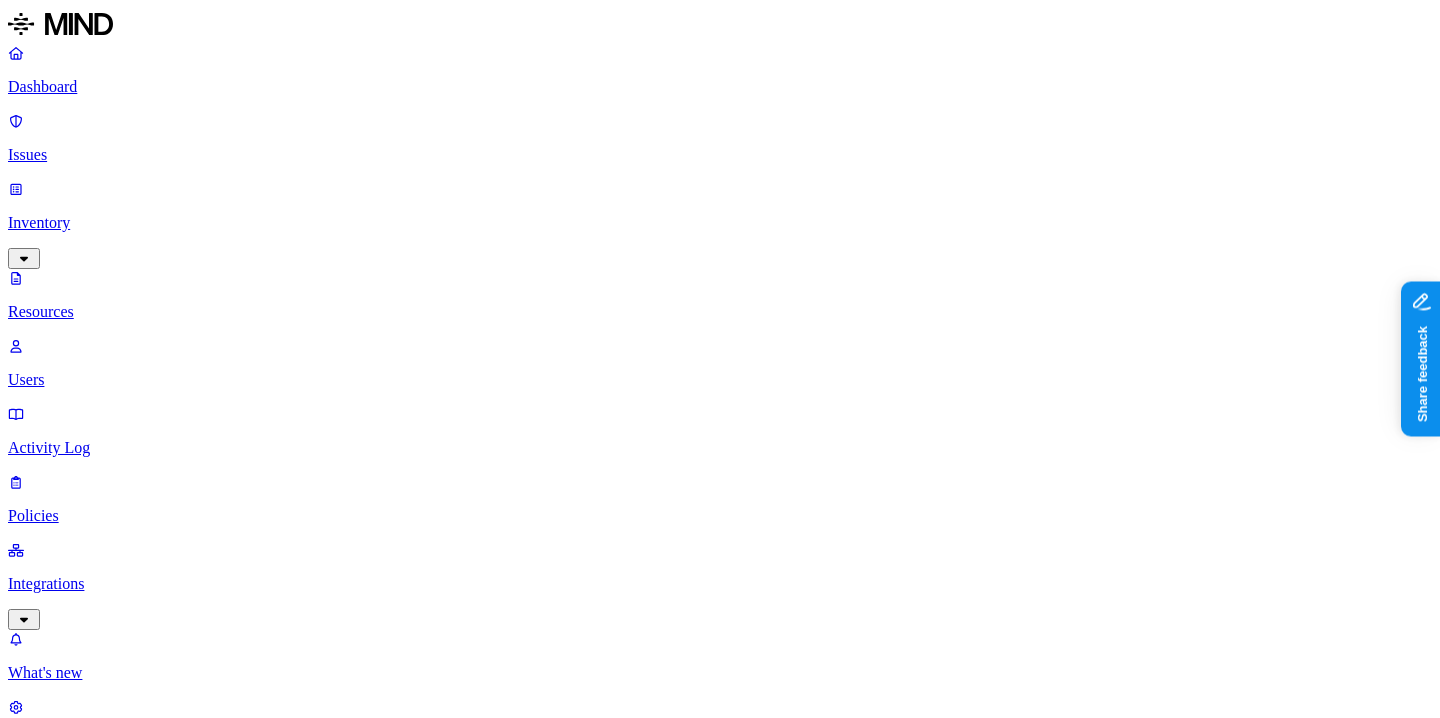 click on "Classification :  Secrets" at bounding box center [79, 1111] 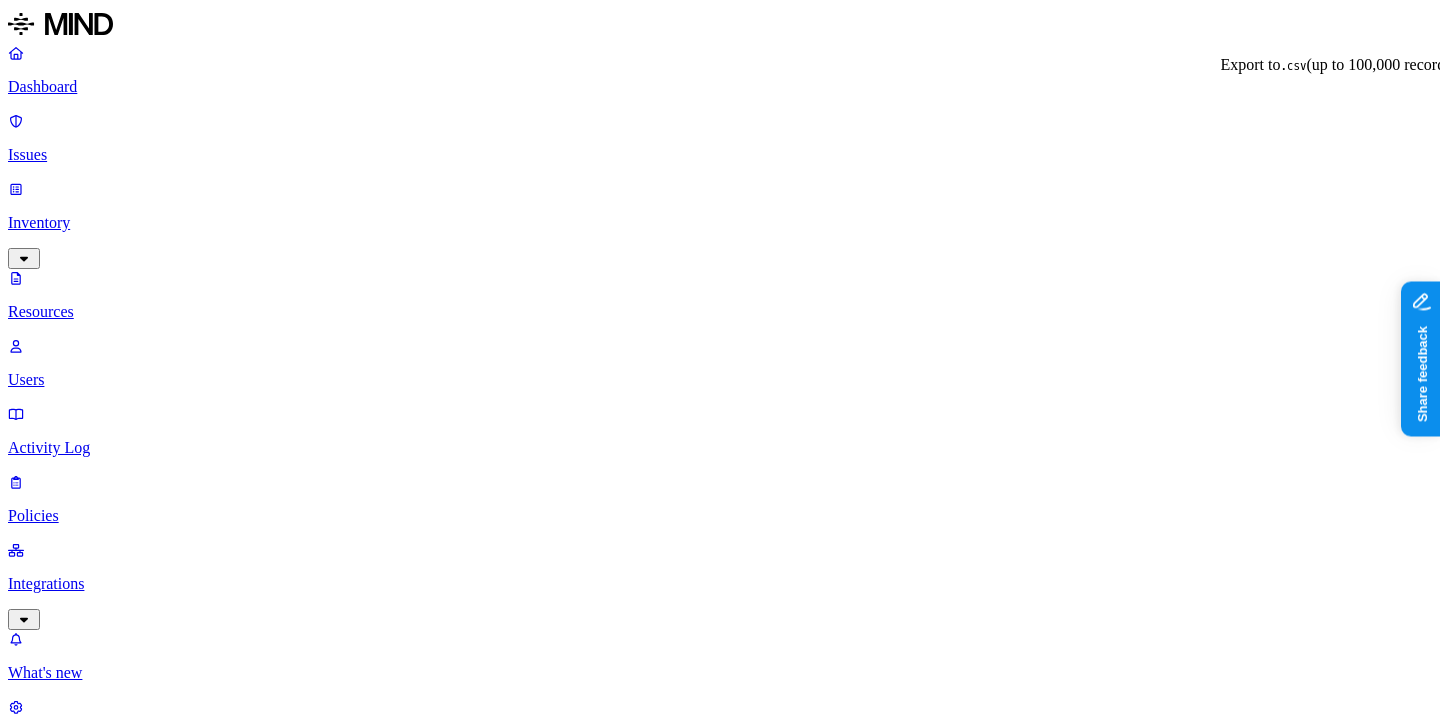 click 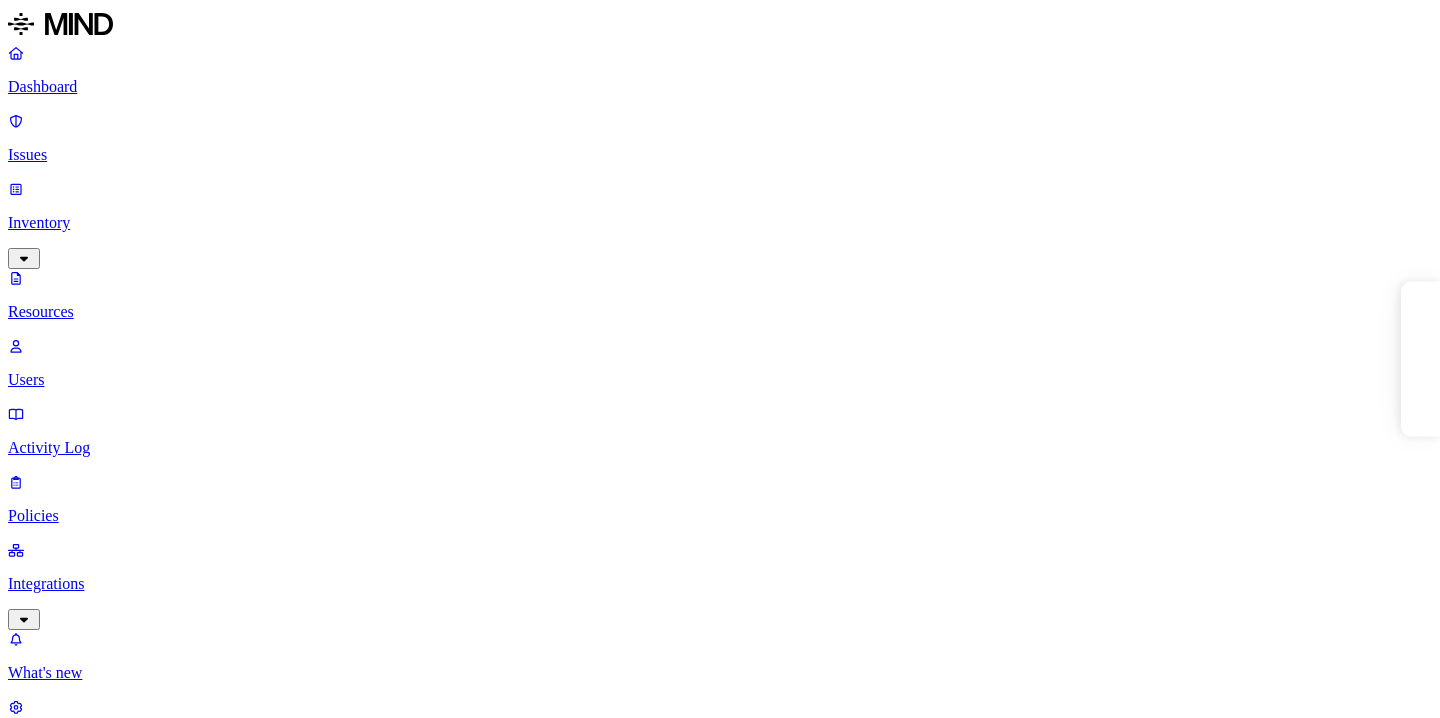 scroll, scrollTop: 0, scrollLeft: 0, axis: both 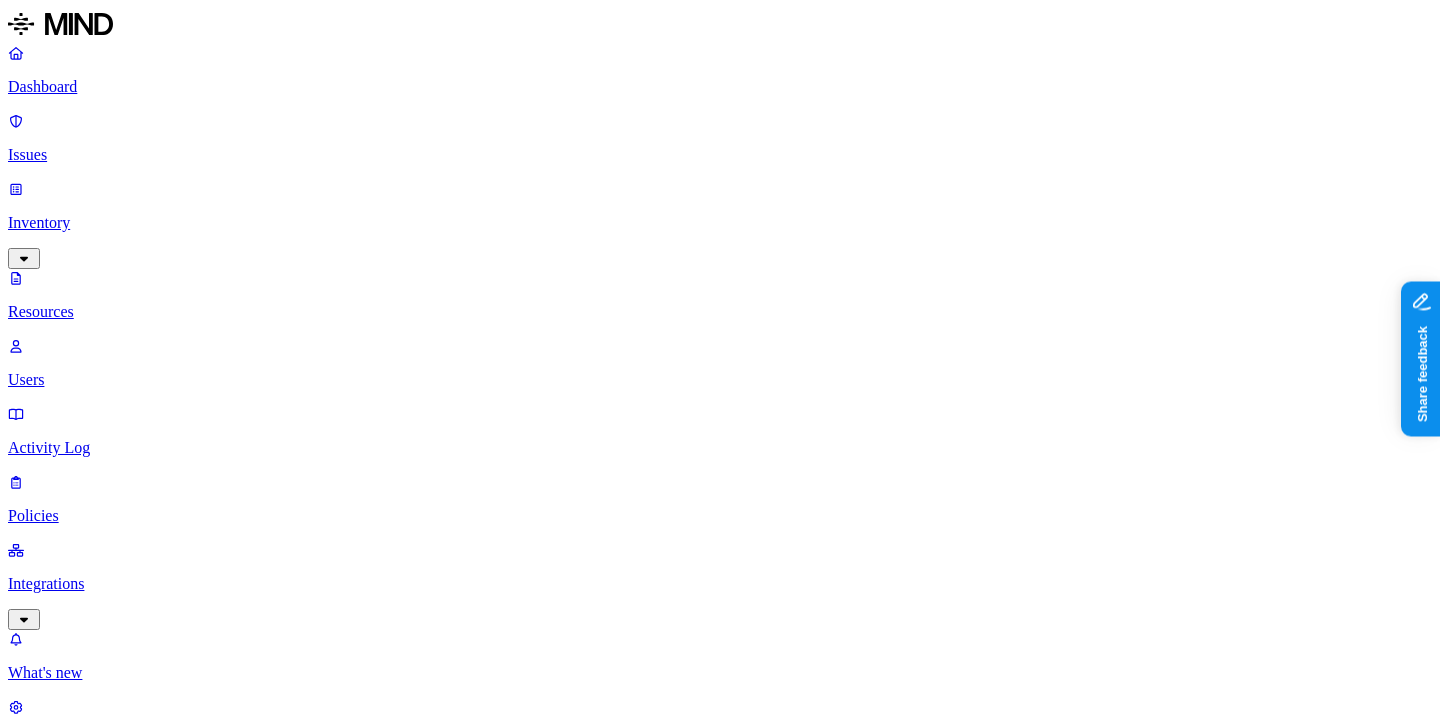 click on "Resources" at bounding box center [720, 312] 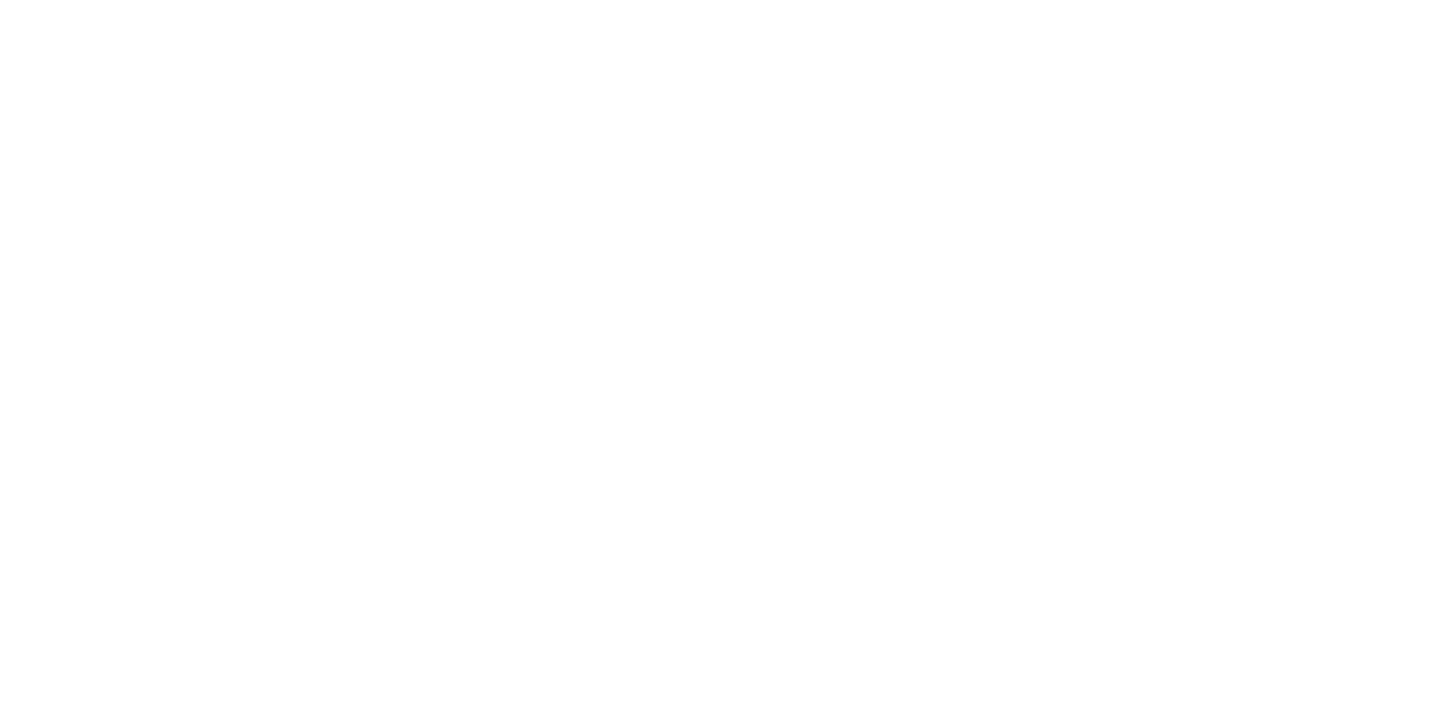 scroll, scrollTop: 0, scrollLeft: 0, axis: both 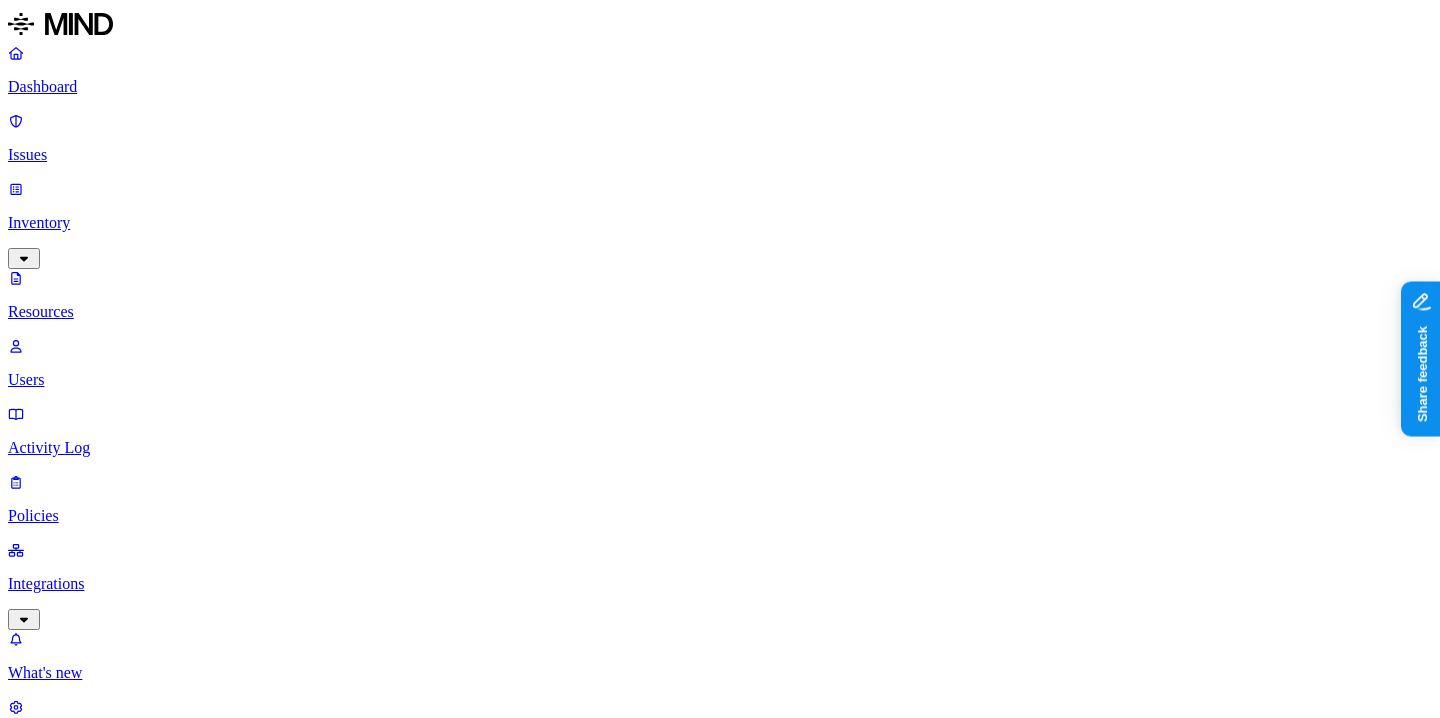 click on "Kind :  Jira issue ,  Jira attachment File type Classification Category Data types Accessible Last access Drive name Encrypted" at bounding box center (720, 1153) 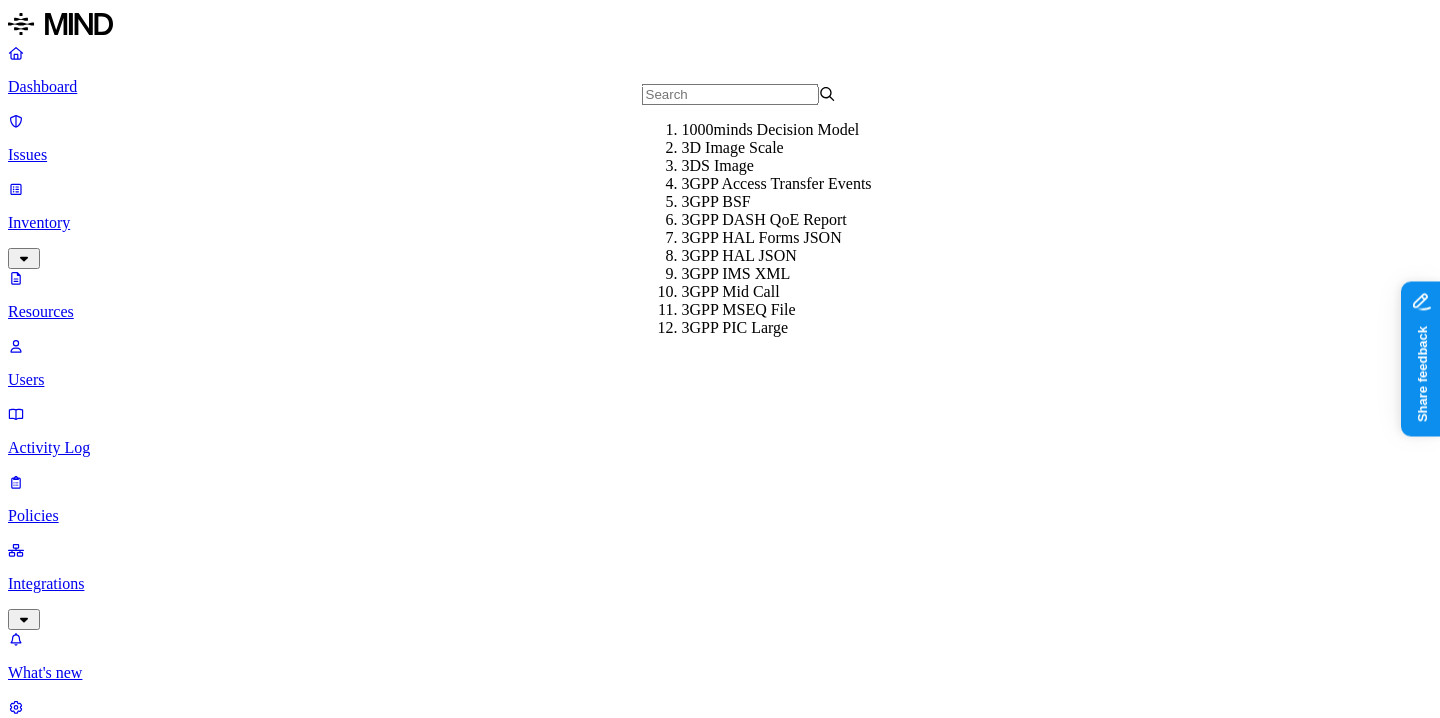 click on "Classification" at bounding box center (55, 1111) 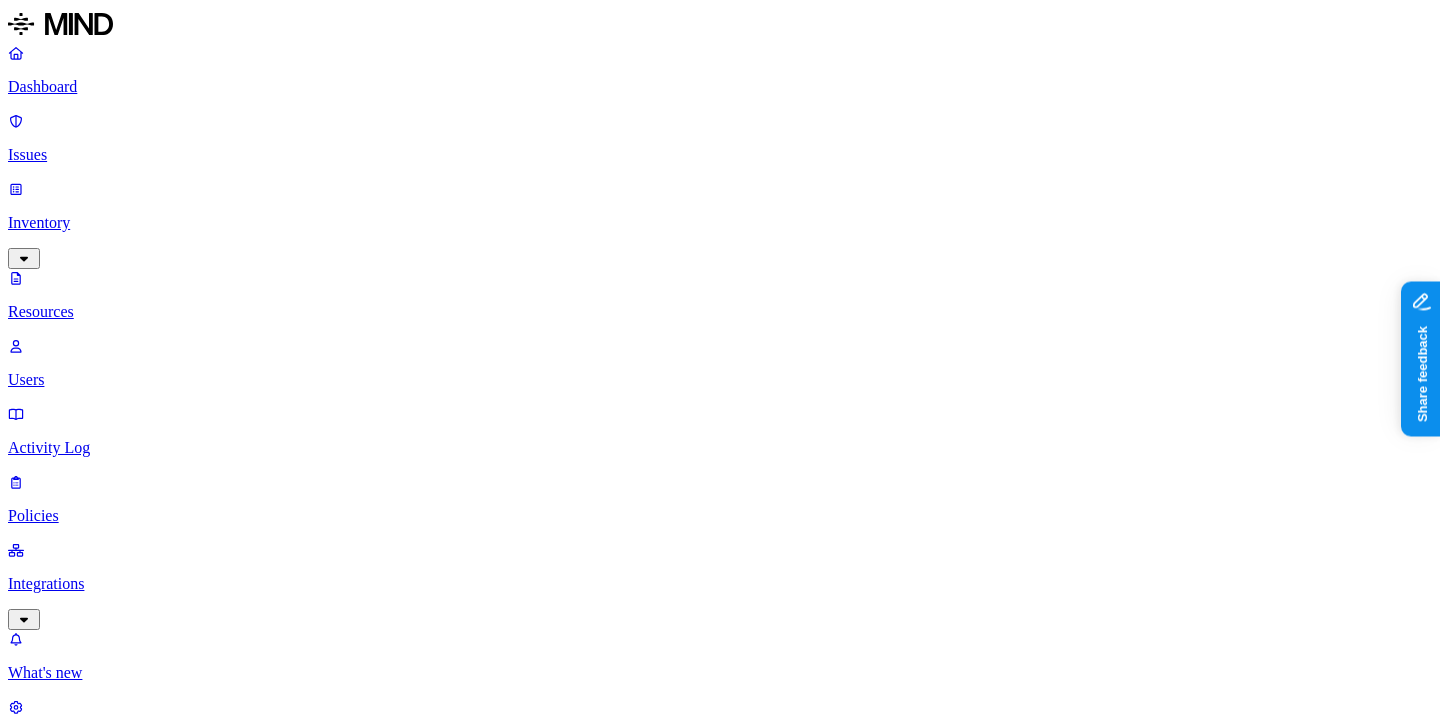 click at bounding box center [72, 1256] 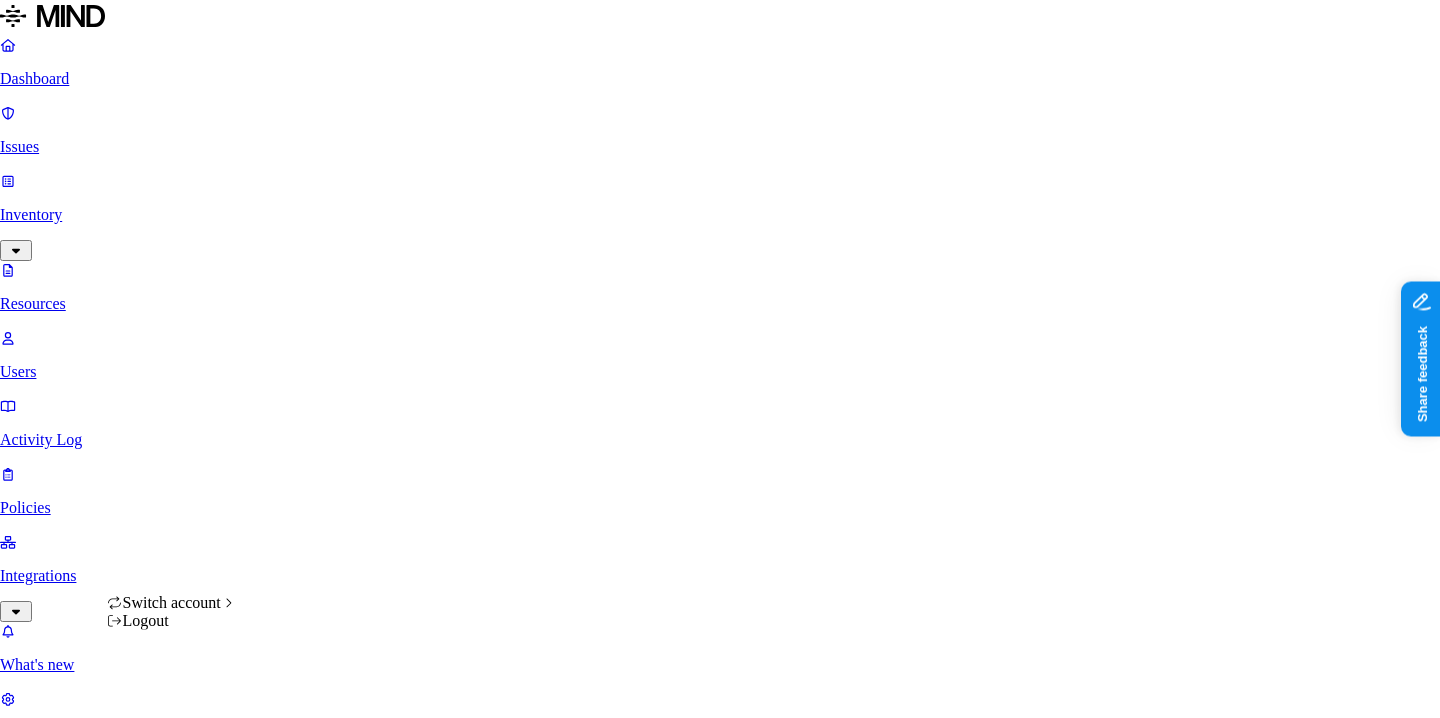 click on "Dashboard Issues Inventory Resources Users Activity Log Policies Integrations What's new 1 Settings Itai Schwartz Openweb Resources Kind :  Jira issue ,  Jira attachment File type Classification :  Secrets Category Data types Accessible Last access Drive name Encrypted 8 Resources Kind Resource Classification Category Accessible Last access time Full path SSP - Sky has impressions discrepancies between GAM and AYL  Secrets 2 – – – OpenWeb/OW-31094 Add Notification Webhook Token to AWS Secrets [Idealist - Production] Secrets 1 – – – OpenWeb/OW-26797 Add Notification Webhook Token to AWS Secrets [Idealist] Secrets 1 – – – OpenWeb/OW-26363 Comments not Posting on double underscore post id [Yahoo]  Secrets 1 – – – OpenWeb/OW-25310 IOS || Add initial SSO users for the new test automation spot Secrets 1 – – – OpenWeb/OW-5384/OW-21510 TheTimes Crossword Club - Notifications are not working as expected  Secrets 1 – – – Experiences/AUD-981 Secrets 1 – – – Secrets 1" at bounding box center (720, 1726) 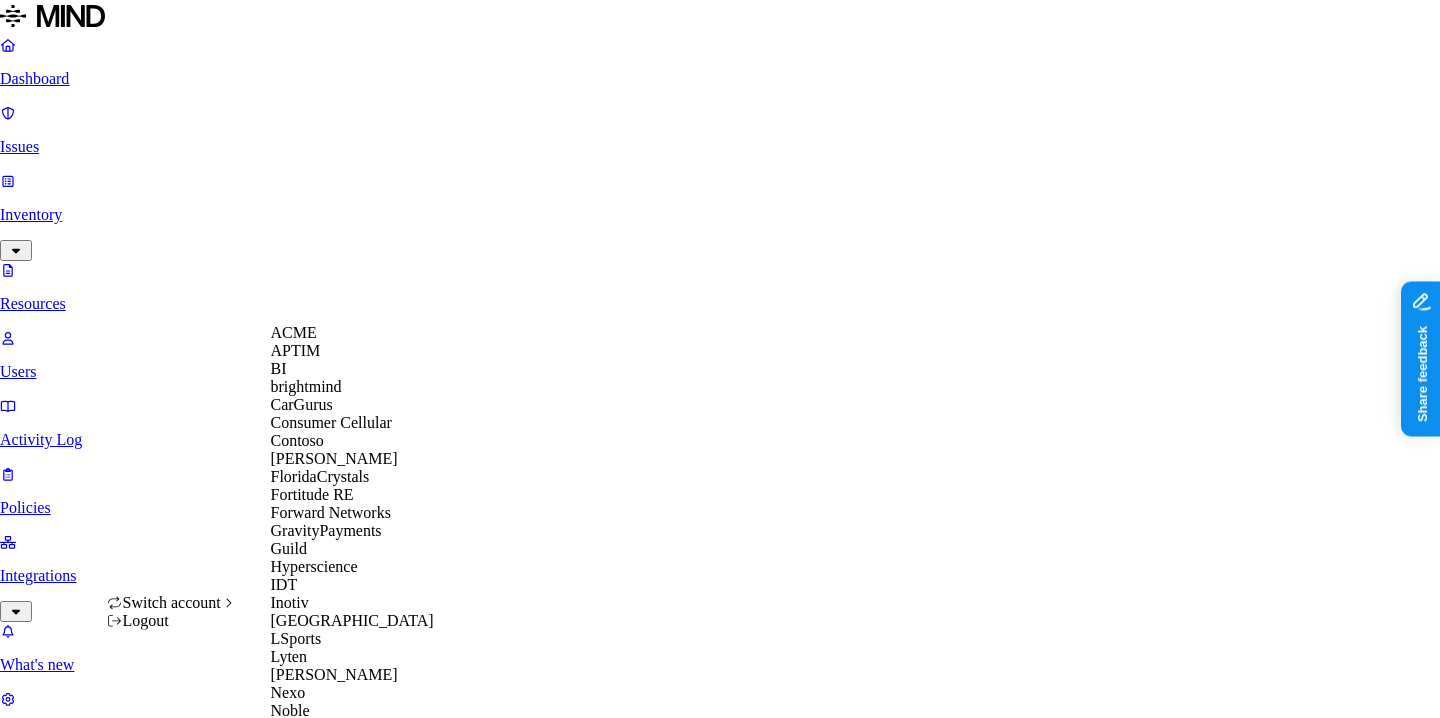scroll, scrollTop: 0, scrollLeft: 0, axis: both 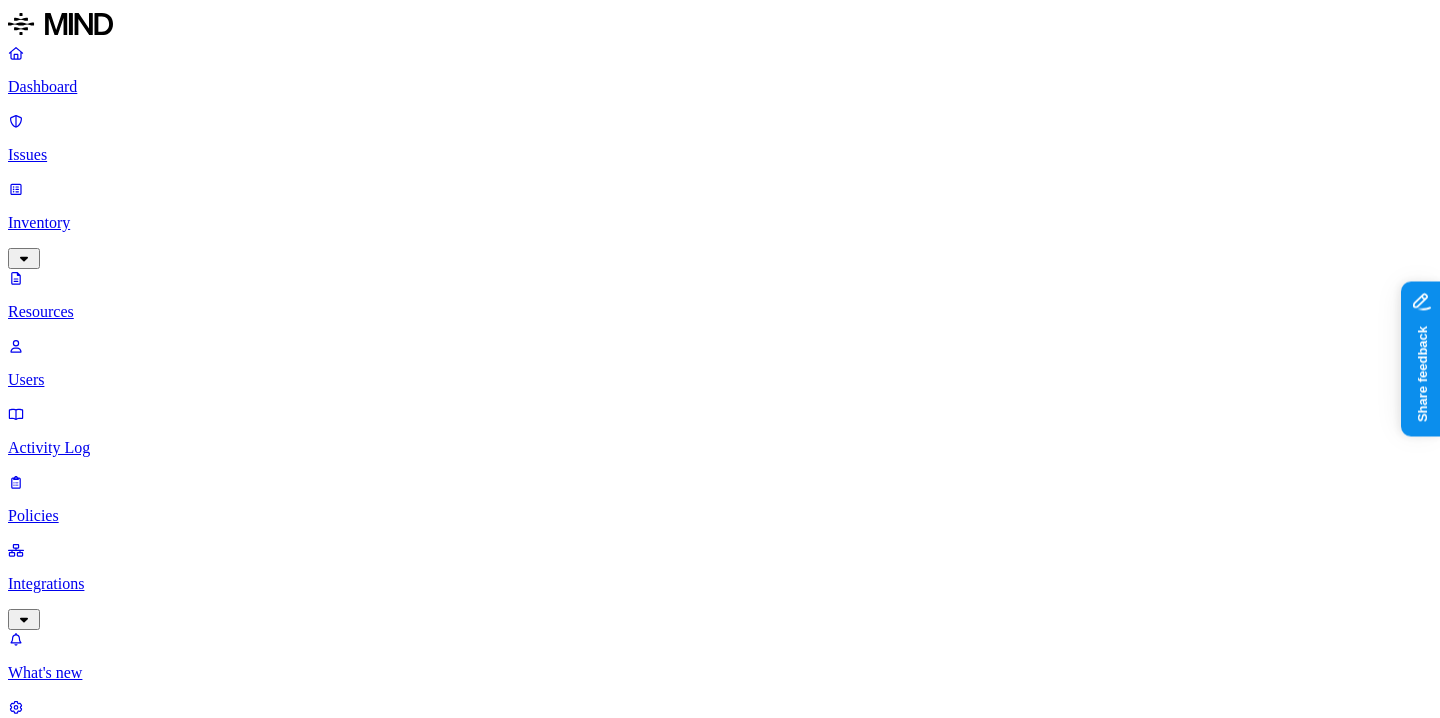 click on "Classification :  Secrets" at bounding box center (87, 1111) 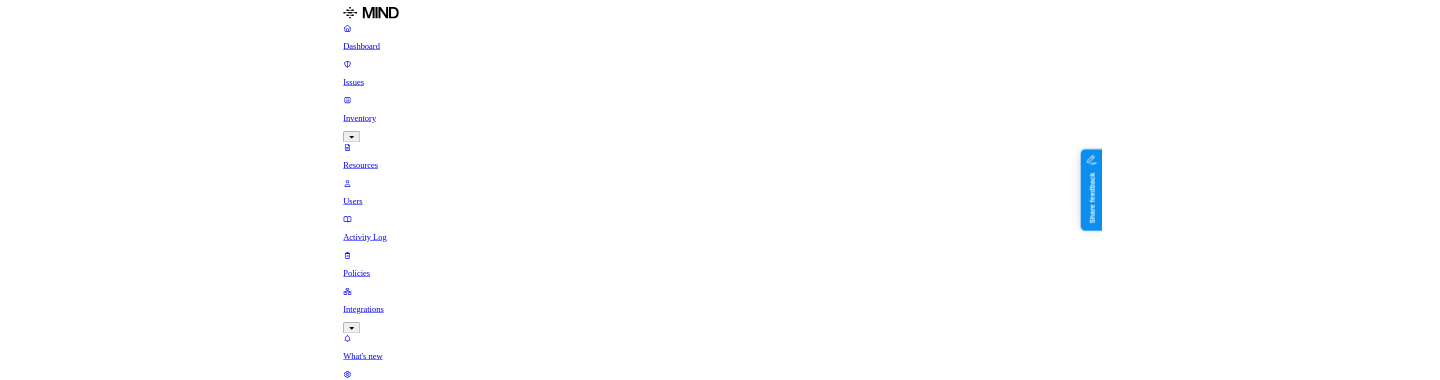 scroll, scrollTop: 381, scrollLeft: 0, axis: vertical 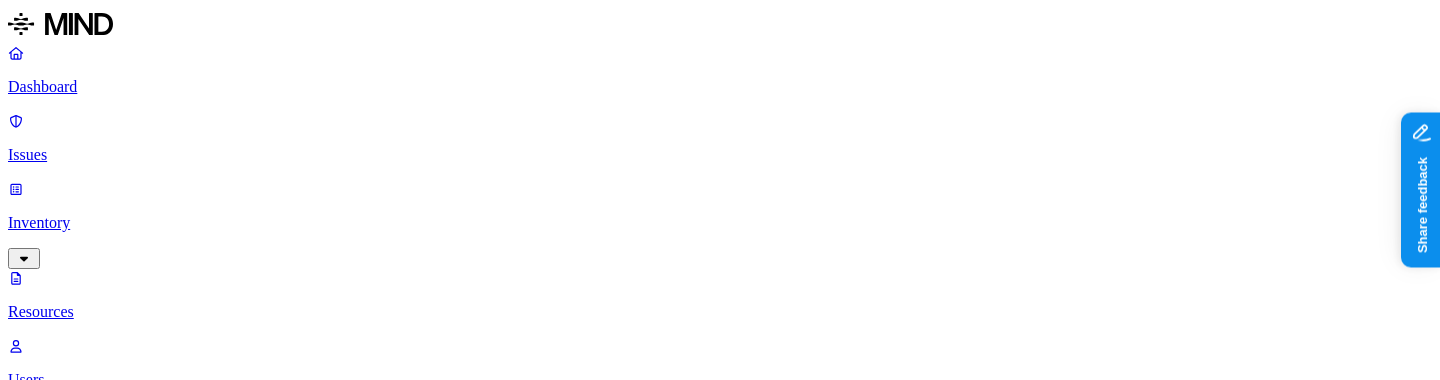 click on "Resources" at bounding box center [720, 1004] 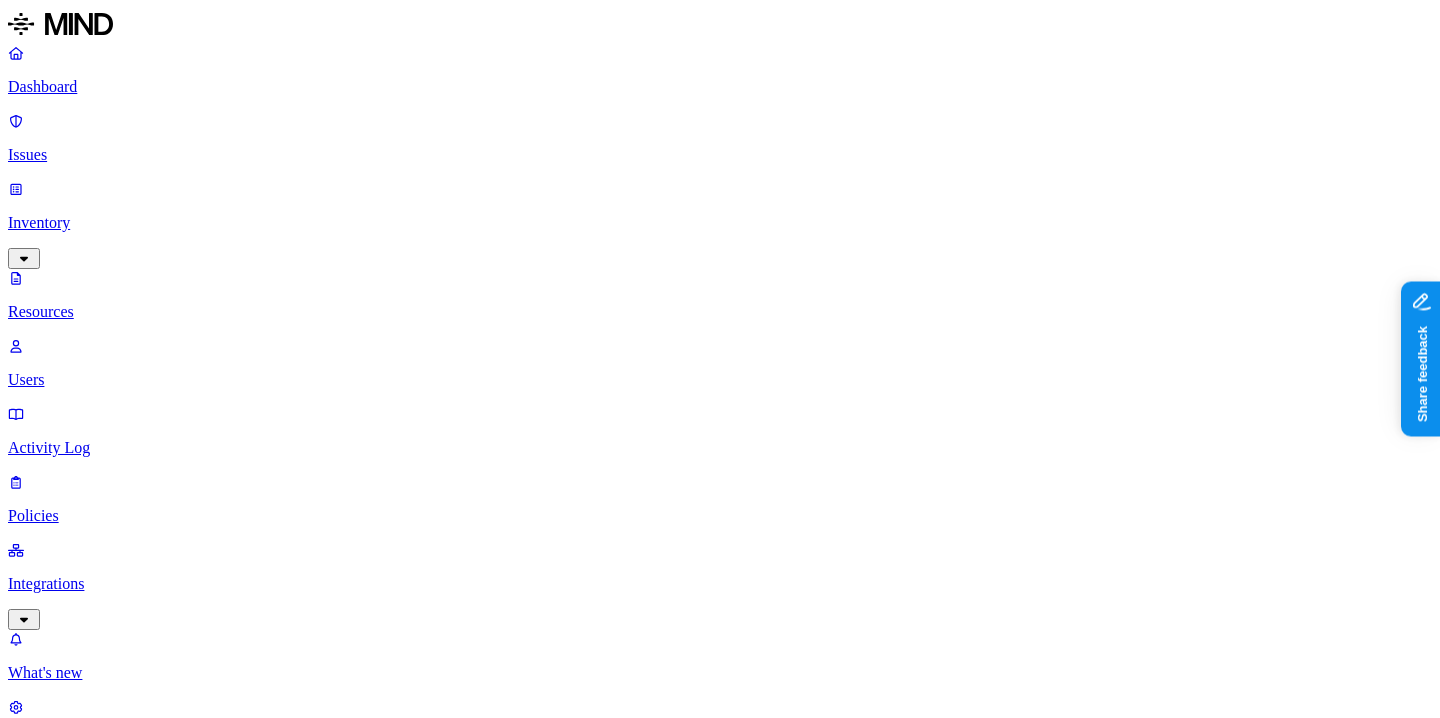scroll, scrollTop: 0, scrollLeft: 0, axis: both 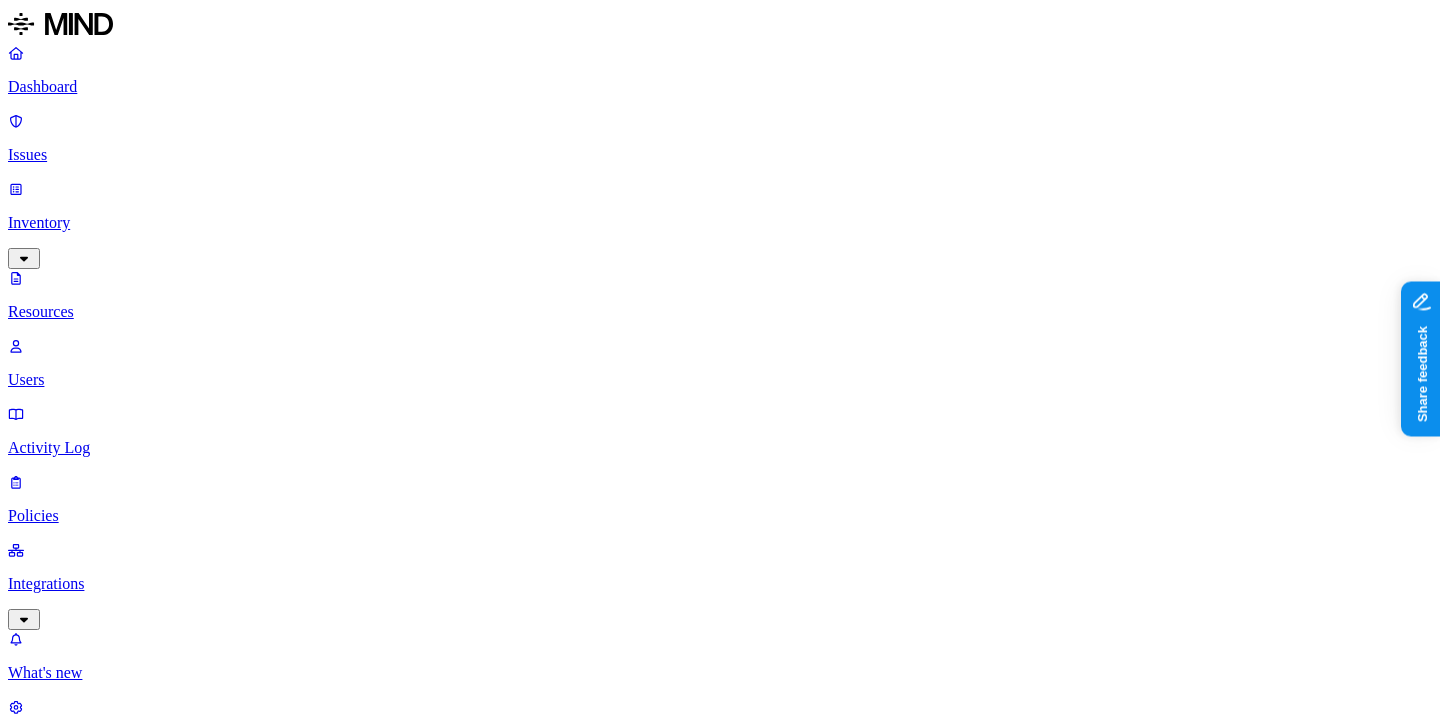 click on "Kind" at bounding box center [37, 1069] 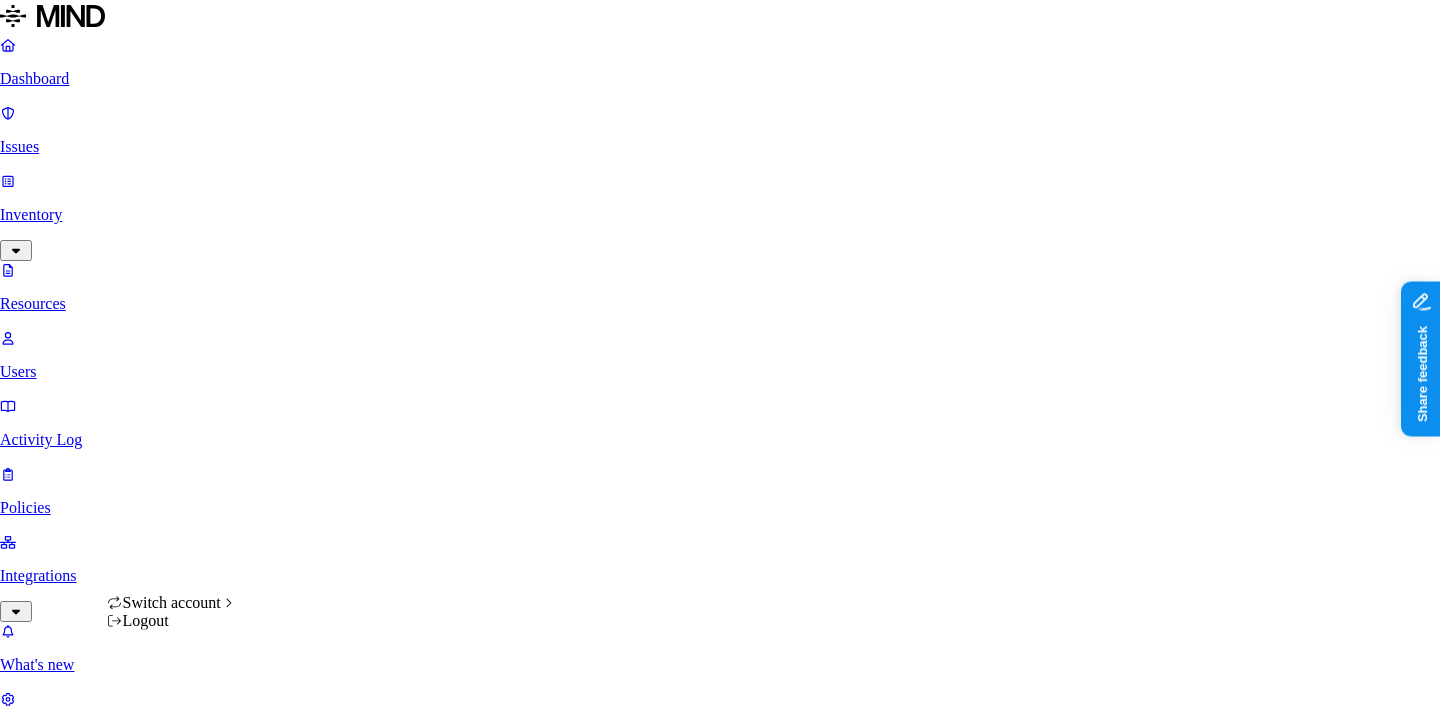 click on "Dashboard Issues Inventory Resources Users Activity Log Policies Integrations What's new 1 Settings [PERSON_NAME] APTIM Resources Kind OneDrive file SharePoint file File type Classification :  Secrets Category Data types :  Password Accessible Last access Drive name Encrypted 3,283 Resources Kind Resource Classification Category Accessible Last access time Full path Captura de pantalla [DATE] 090427.png Secrets 1 – Internal 1 [DATE] 10:04 AM [PERSON_NAME] [PERSON_NAME]/Pictures/Screenshots Diagnostic.txt Secrets 1 – Internal 3 [DATE] 11:58 AM [PERSON_NAME]/JLH FILES - OneDrive/5 - OPTIMOOR/3771/Calculations/Optimoor Calculations/RDO/LR1_BE Diagnostic.txt Secrets 1 – Internal 3 [DATE] 11:57 AM [PERSON_NAME]/JLH FILES - OneDrive/5 - OPTIMOOR/3771/Calculations/Optimoor Calculations METADATA Secrets 1 – Internal 3 [DATE] 07:43 PM [PERSON_NAME], Amr/[PERSON_NAME]/opto22_temp/Opto22_python/python/.venv/Lib/site-packages/mysql_connector_python-9.3.0.dist-info Secrets 1 – 1 1 3" at bounding box center [720, 7101] 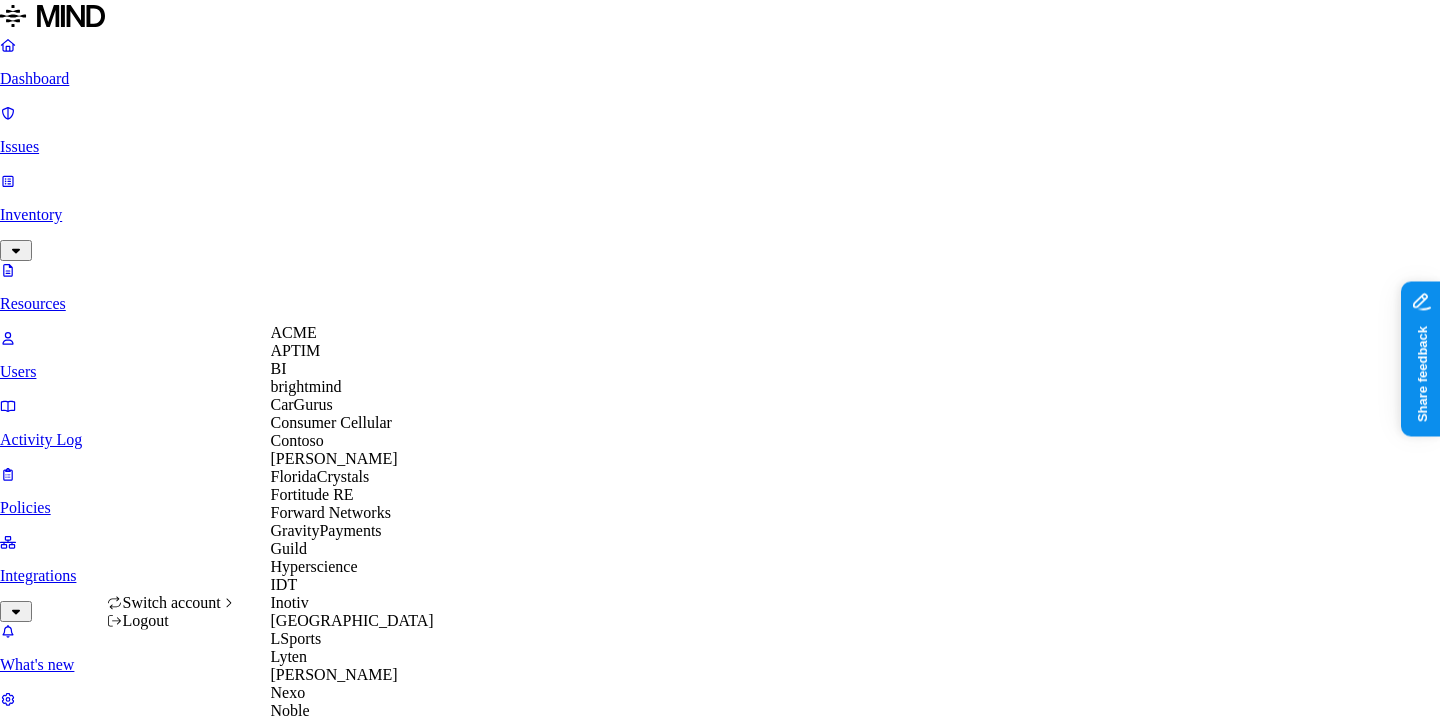 scroll, scrollTop: 920, scrollLeft: 0, axis: vertical 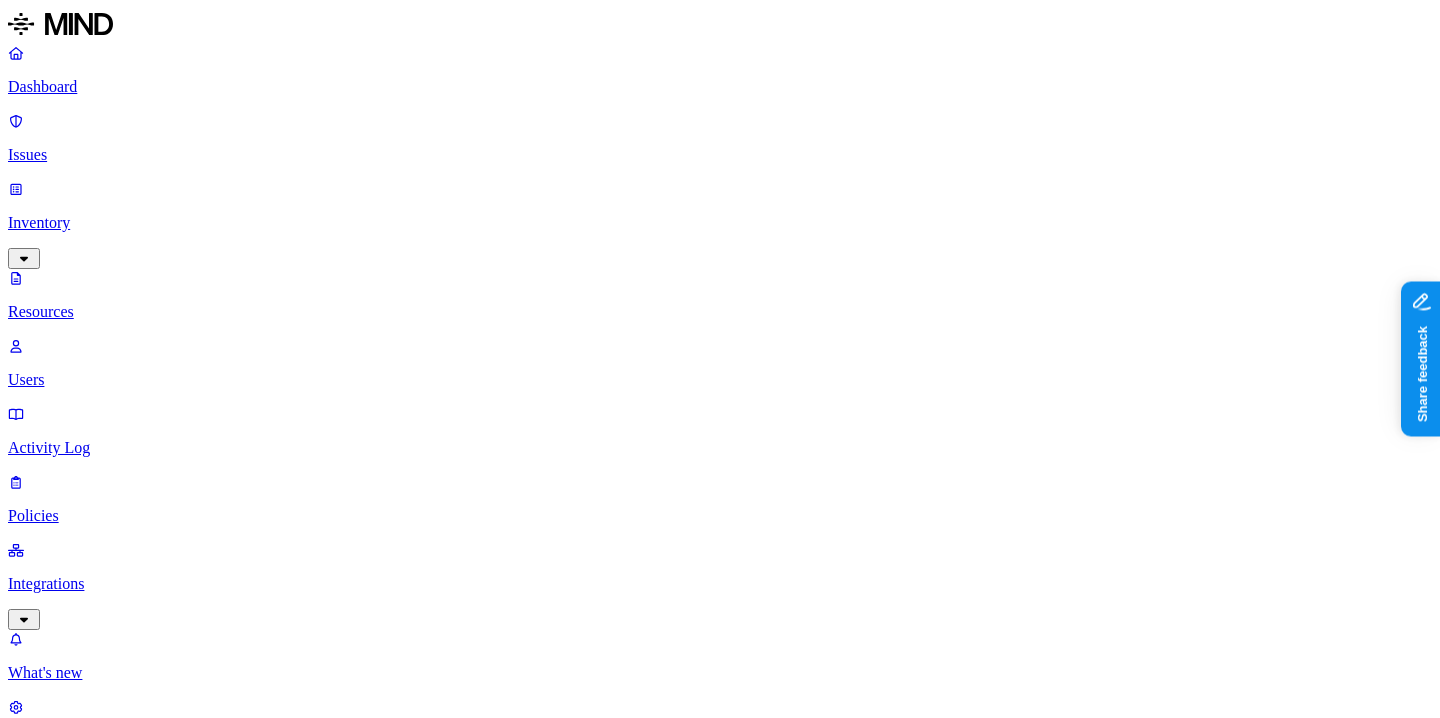 click on "[PERSON_NAME] Openweb" at bounding box center [720, 868] 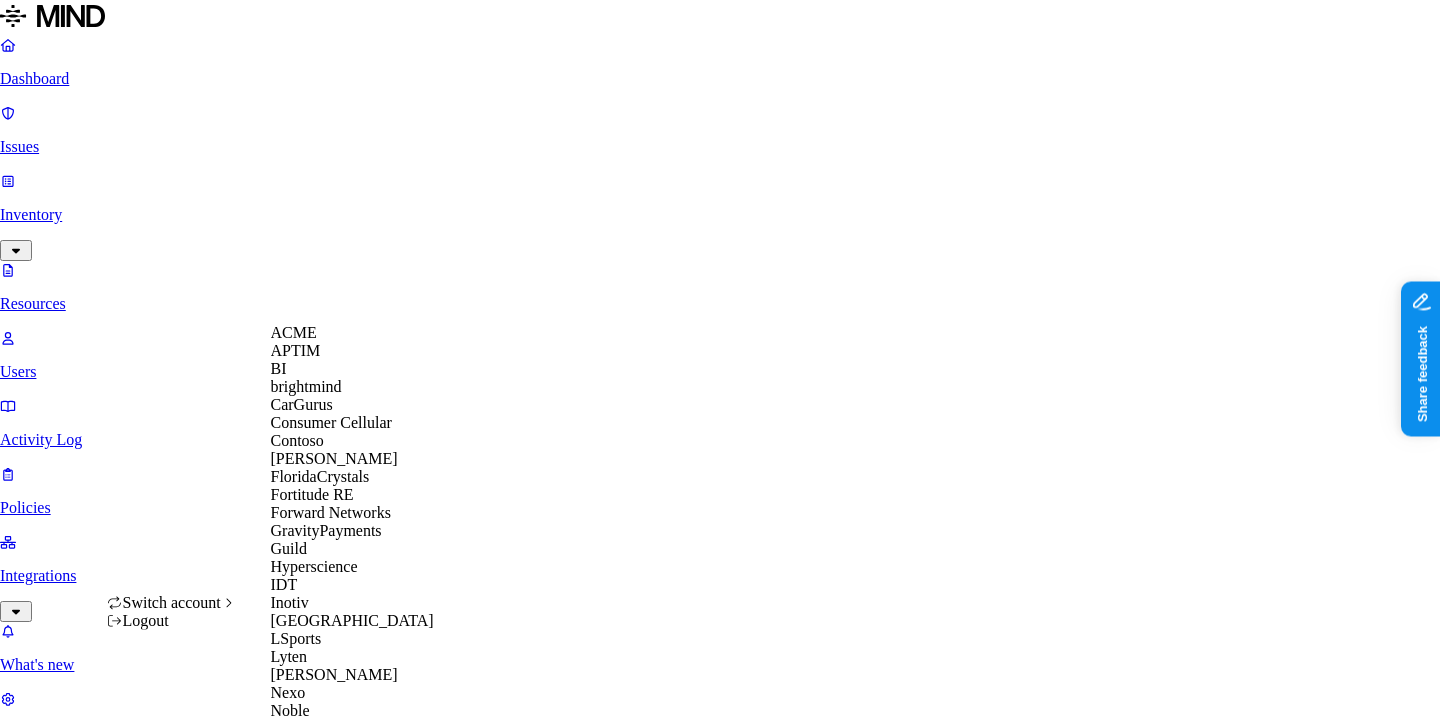 scroll, scrollTop: 95, scrollLeft: 0, axis: vertical 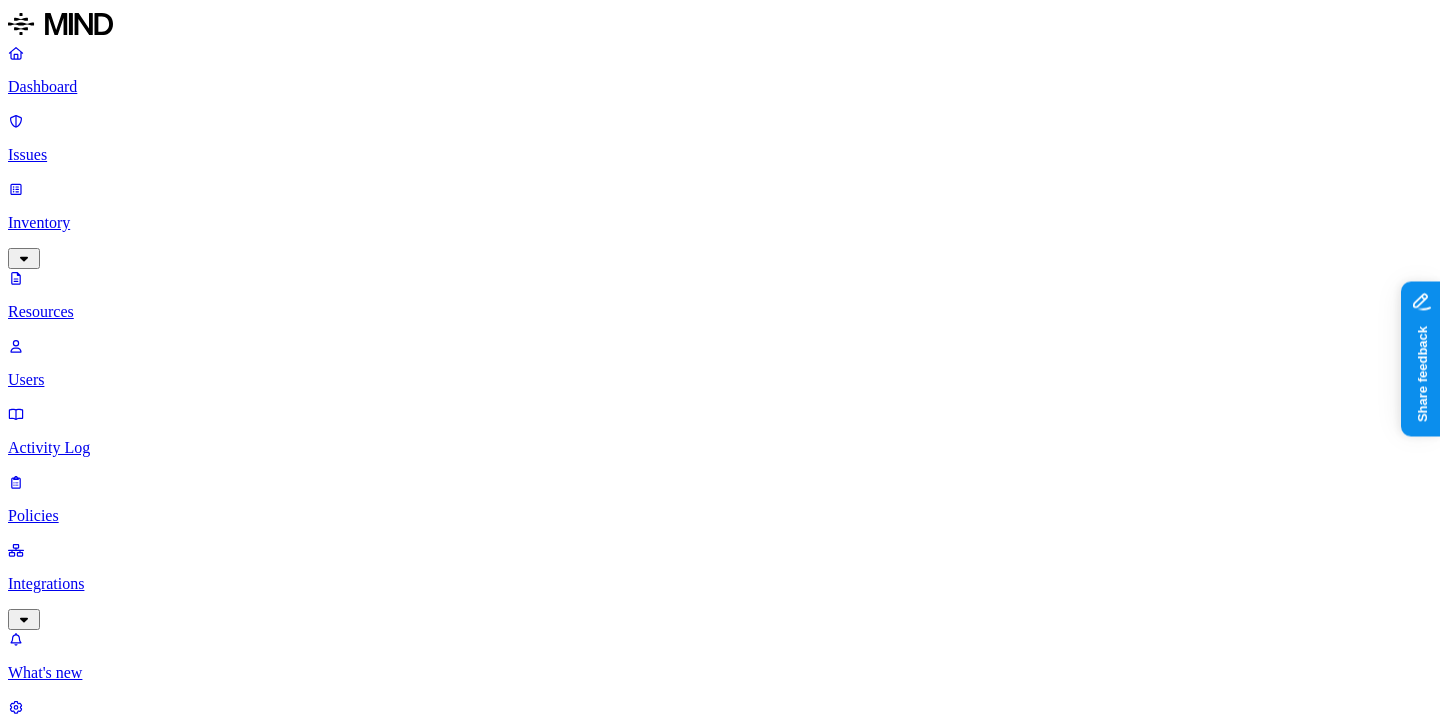 click at bounding box center [85, 1297] 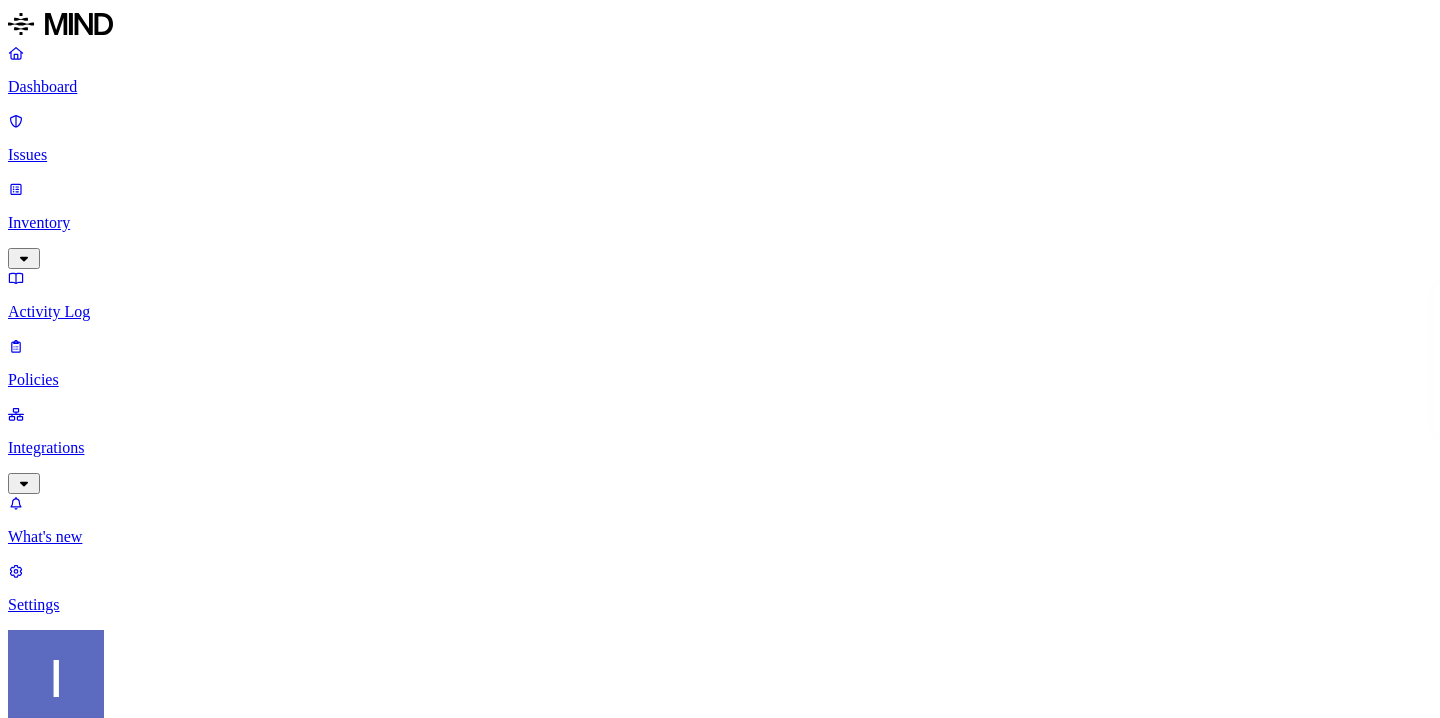 scroll, scrollTop: 0, scrollLeft: 0, axis: both 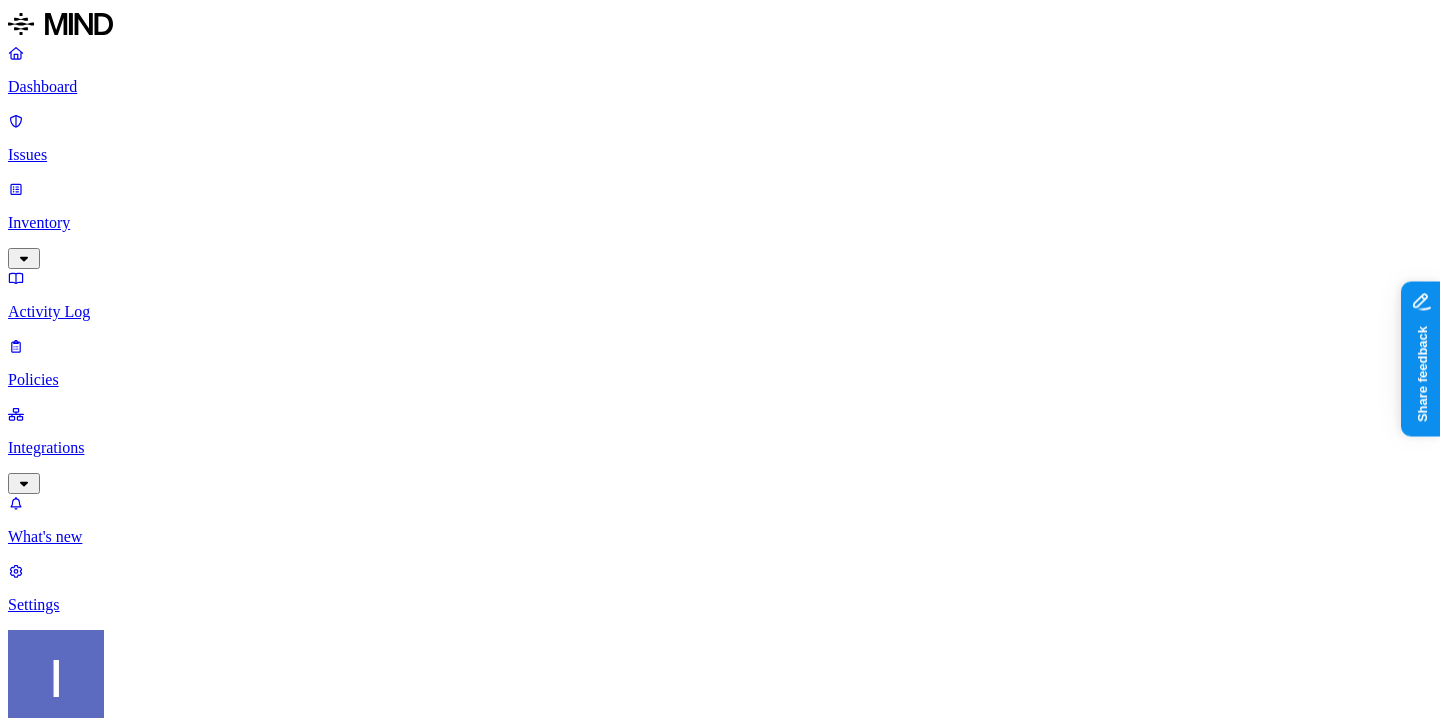 click on "Inventory" at bounding box center (720, 223) 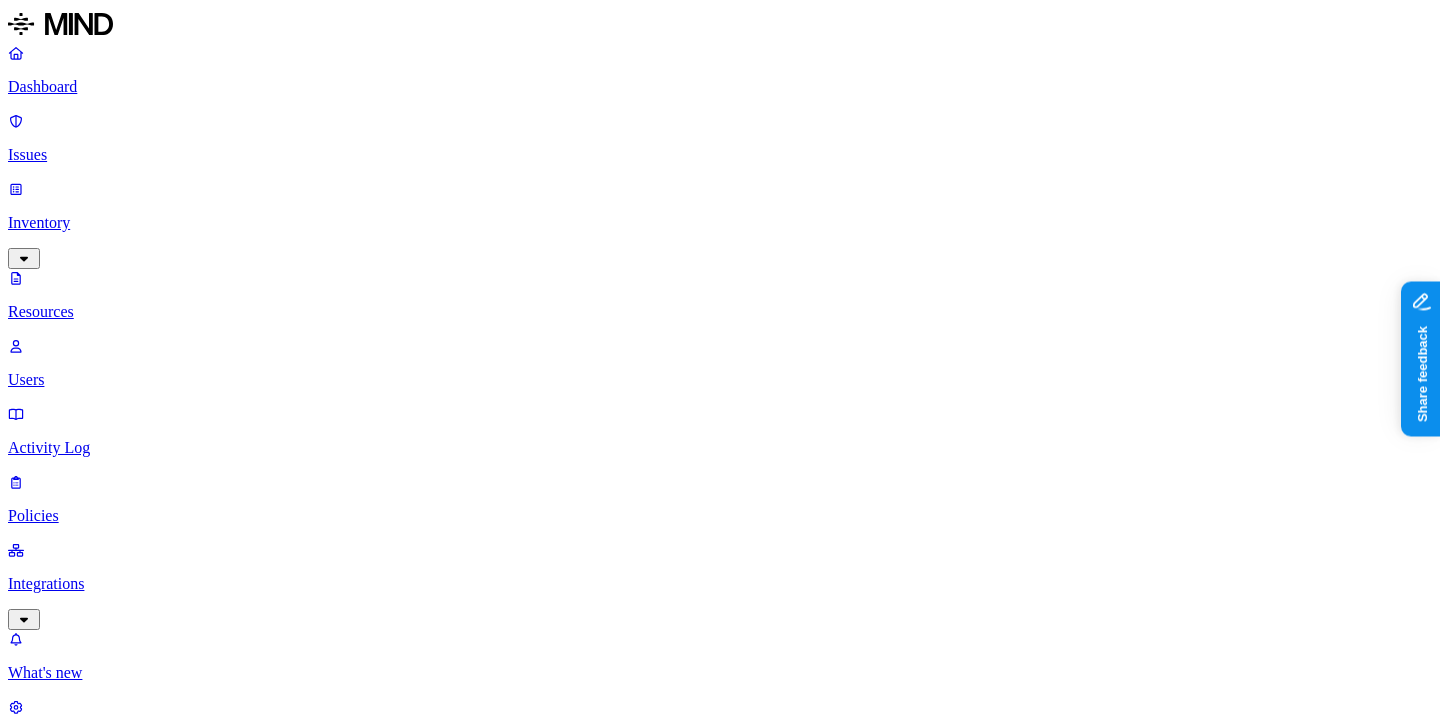 scroll, scrollTop: 0, scrollLeft: 0, axis: both 